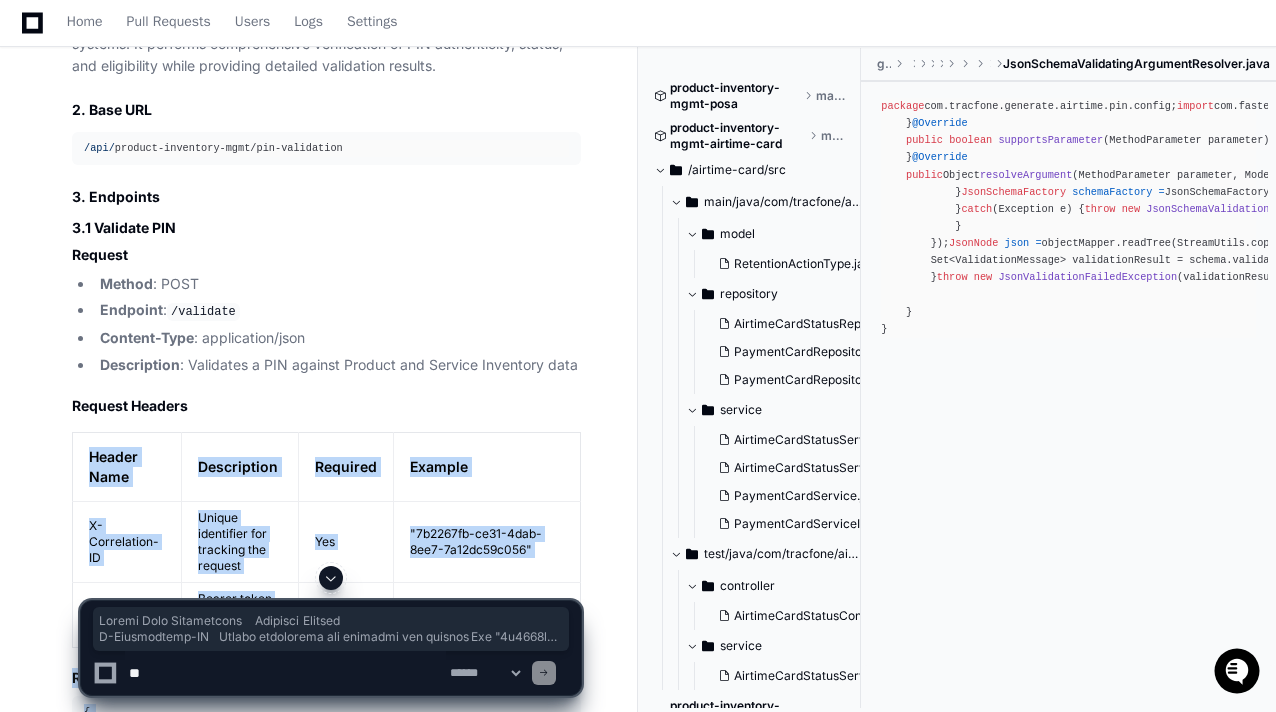 scroll, scrollTop: 0, scrollLeft: 0, axis: both 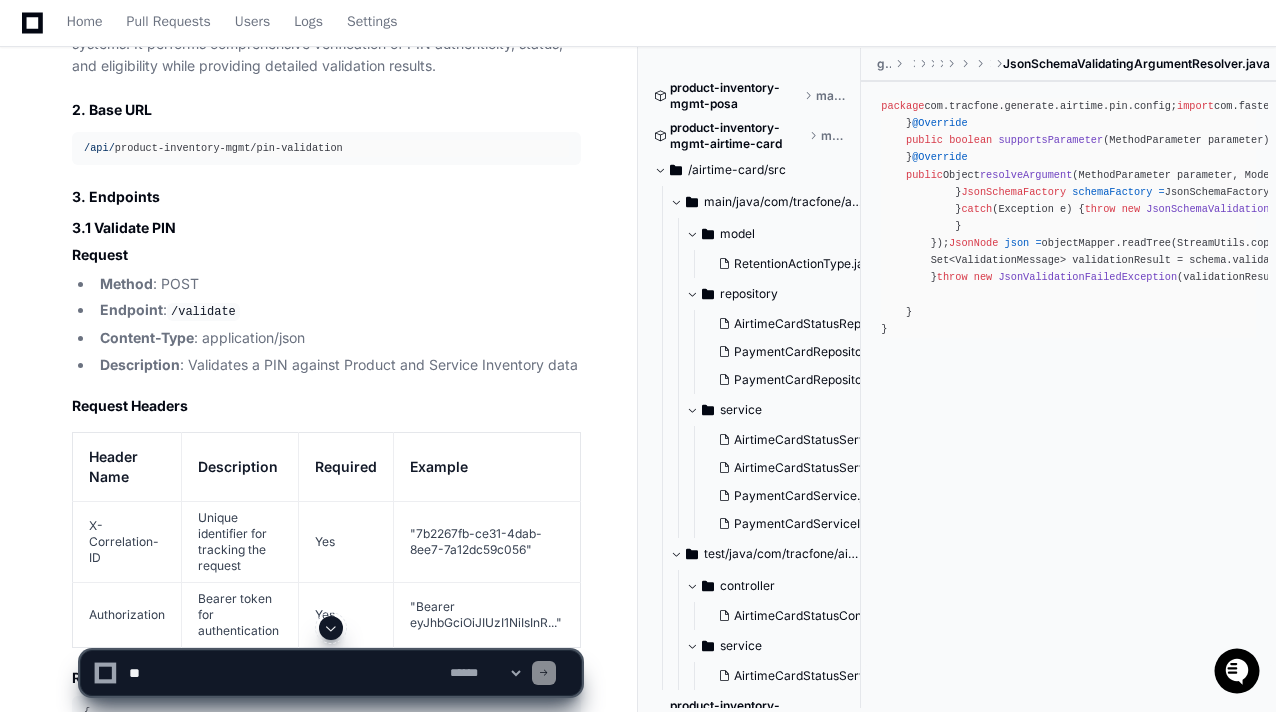 click on "[PERSON_NAME].ponnuru 2 minutes ago Generate an API Contract for PIN VALIDATON from Product Inventory and Service Inventory cross verify with these fields "models mdn text
product_serial_number text
sim_serial_number text
esim_serial_number text
customer_id bigint
status text
reason text
is_riskassessment boolean
is_refurbhished boolean
is_cdmepseudo boolean
is_port_inprogress boolean
is_LTE boolean
is_byop boolean
is_device_verified boolean
is_primary_device boolean
is_line_reserved boolean
shared_master_flag boolean
shared_account_group_id text
nickname text
contact_address_id bigint
e911_address_id bigint
activation_zip_code int
product_sku_code text
product_type text
product_model text
product_make text
product_dealer_id text
product_dealer_name text
product_basicwarranty_enddate timestamp
product_nickname text
operating_system text
sim_sku_code text
sim_part_Class text
sim_carrier text
sim_type text
sim_status text
sim_freeze_status text
service_plan_sku_code text" 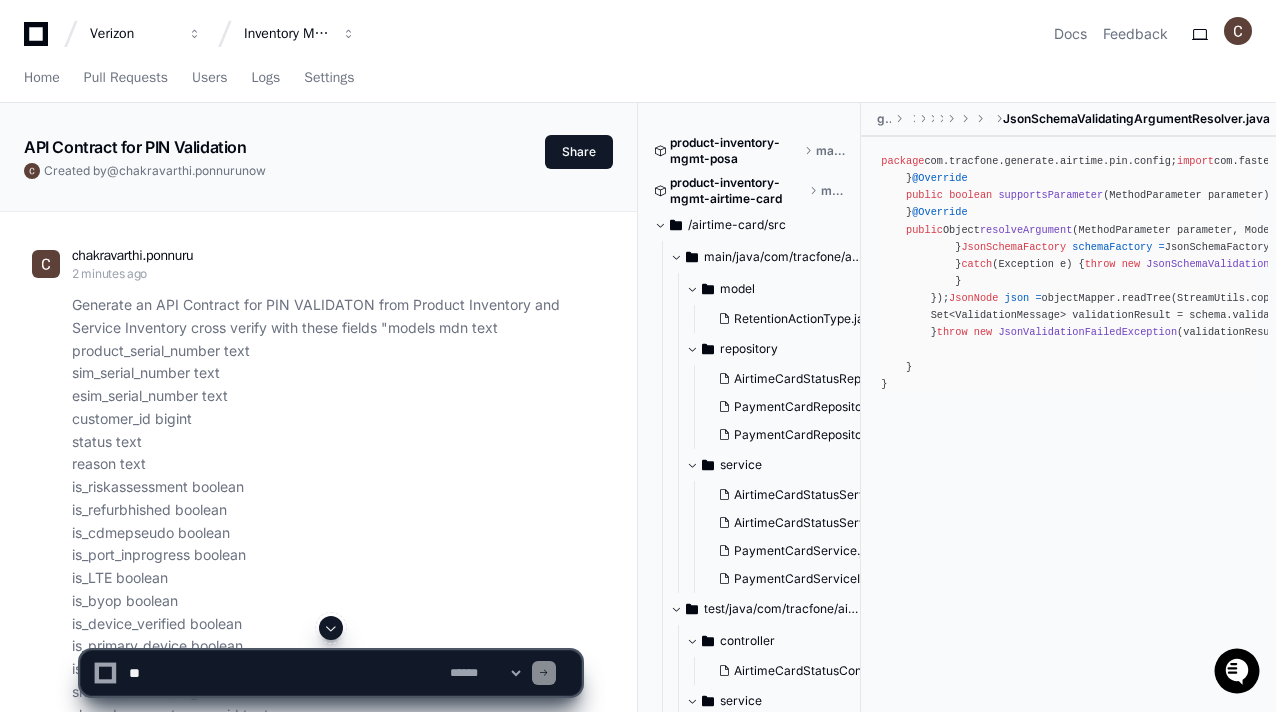 scroll, scrollTop: 70, scrollLeft: 0, axis: vertical 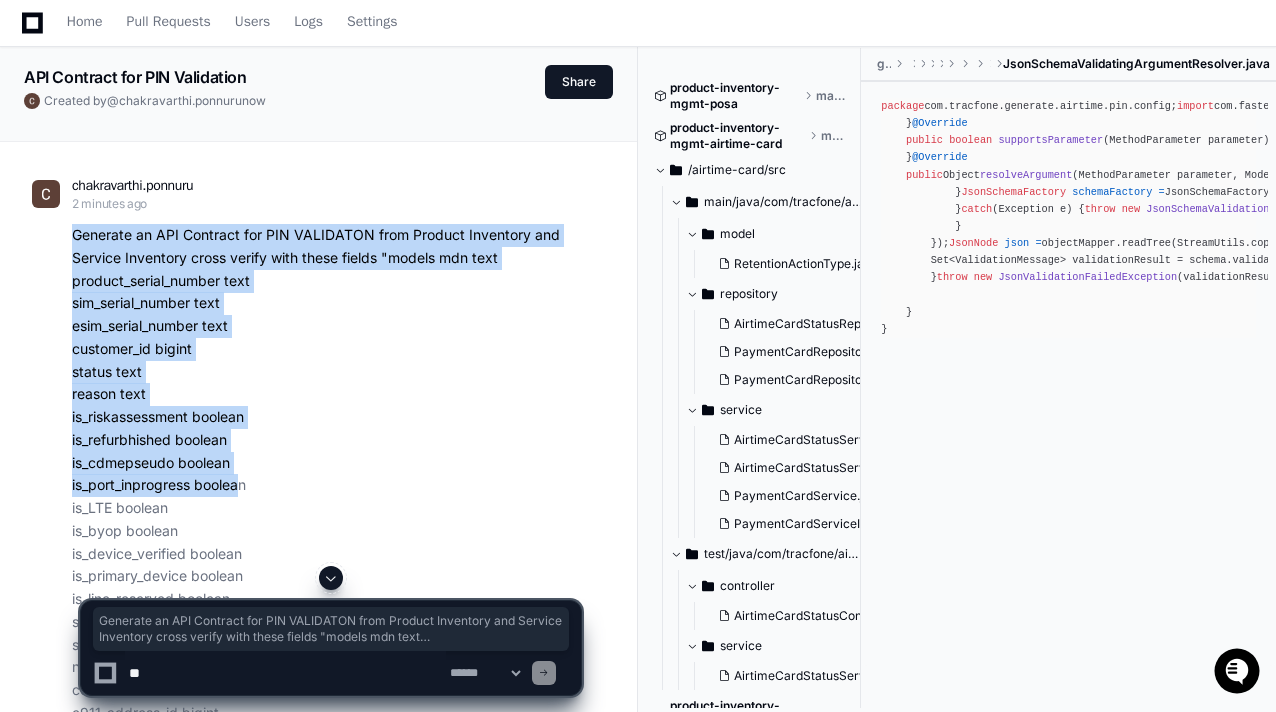drag, startPoint x: 72, startPoint y: 225, endPoint x: 232, endPoint y: 495, distance: 313.8471 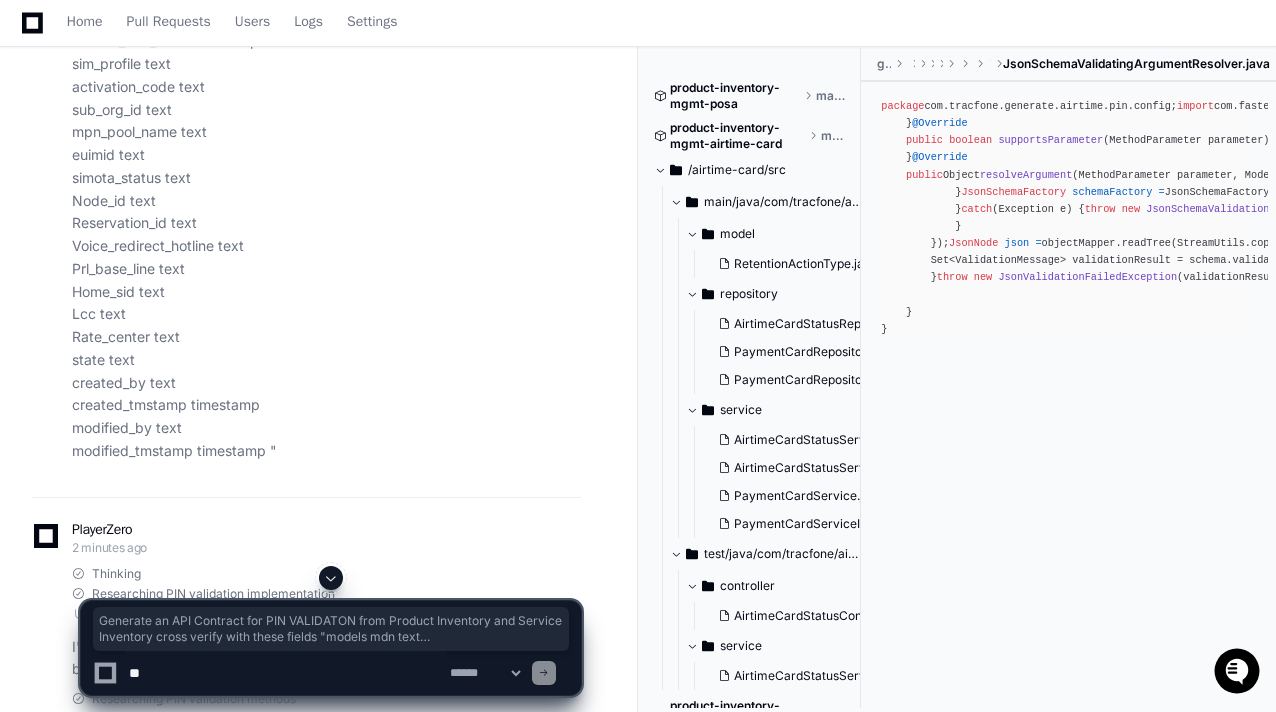 scroll, scrollTop: 1746, scrollLeft: 0, axis: vertical 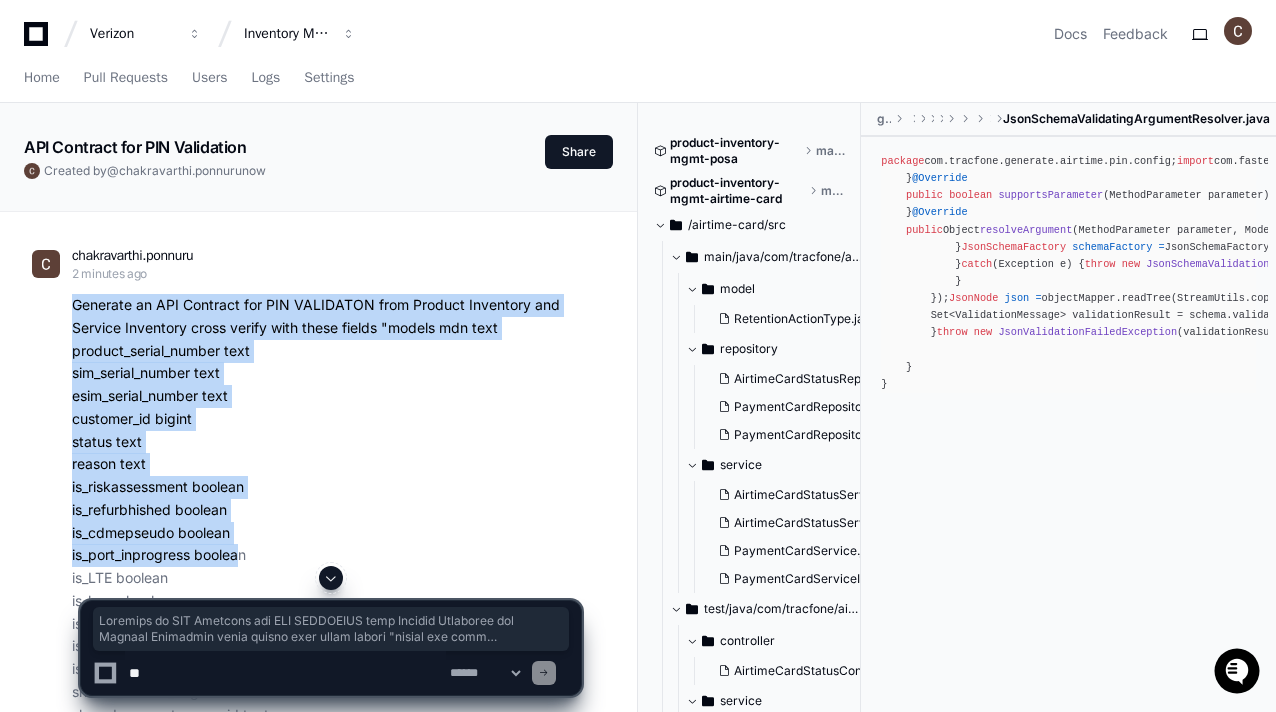 drag, startPoint x: 301, startPoint y: 501, endPoint x: 63, endPoint y: 295, distance: 314.76974 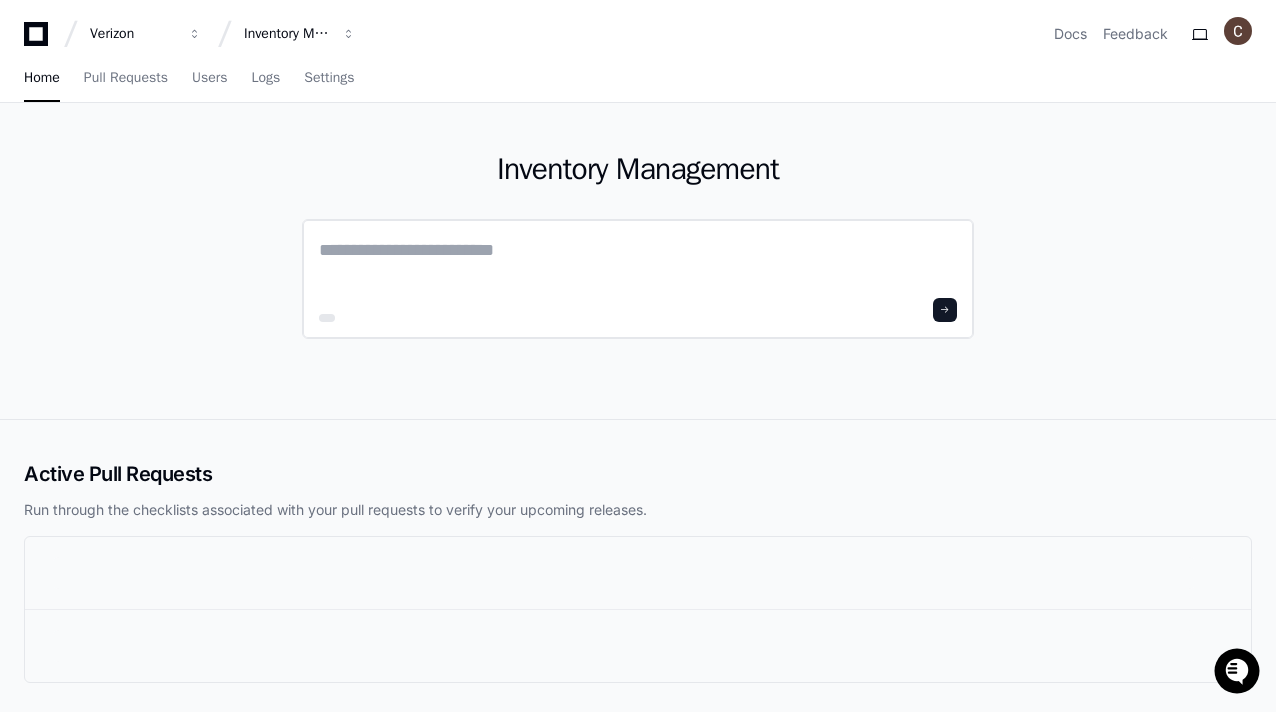 click 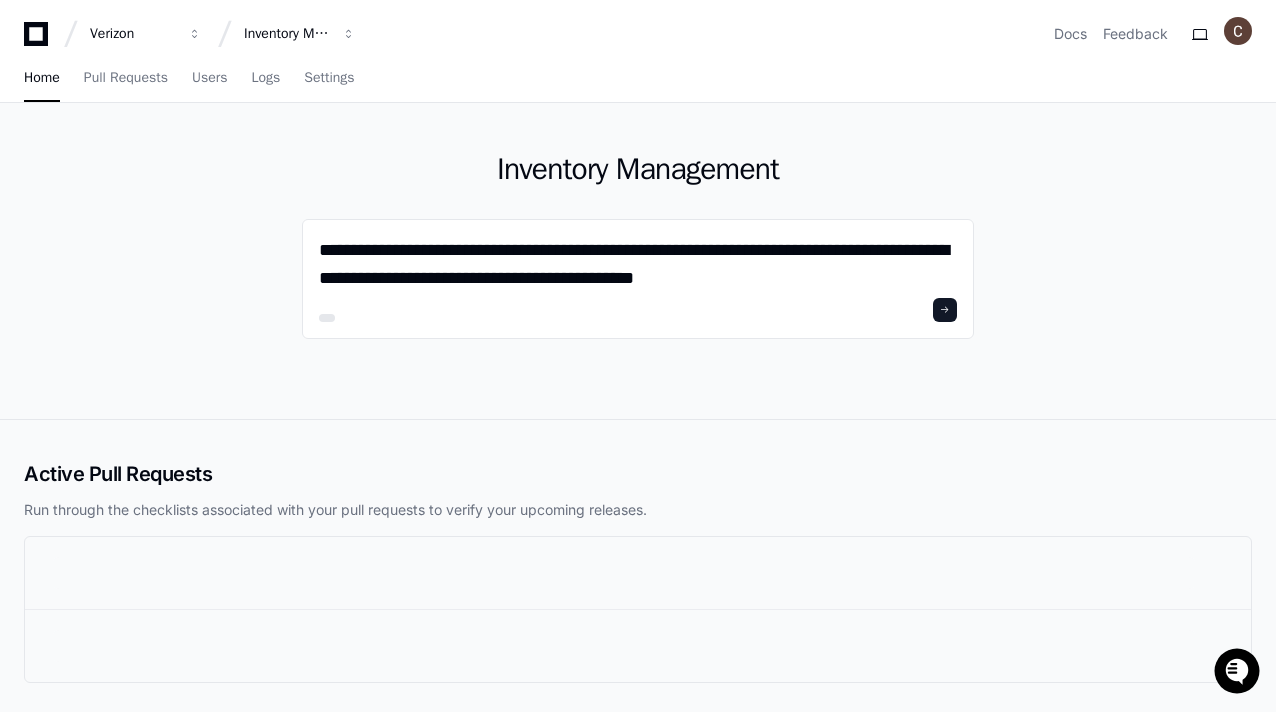 click 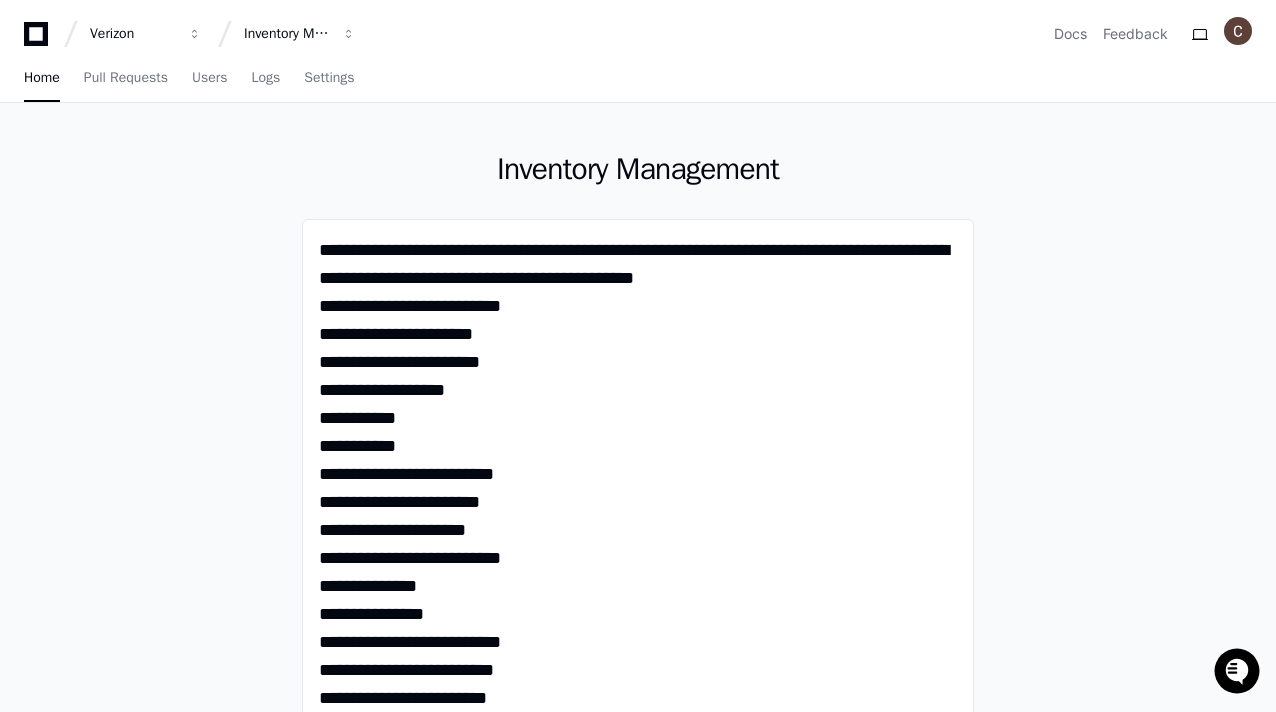 scroll, scrollTop: 0, scrollLeft: 0, axis: both 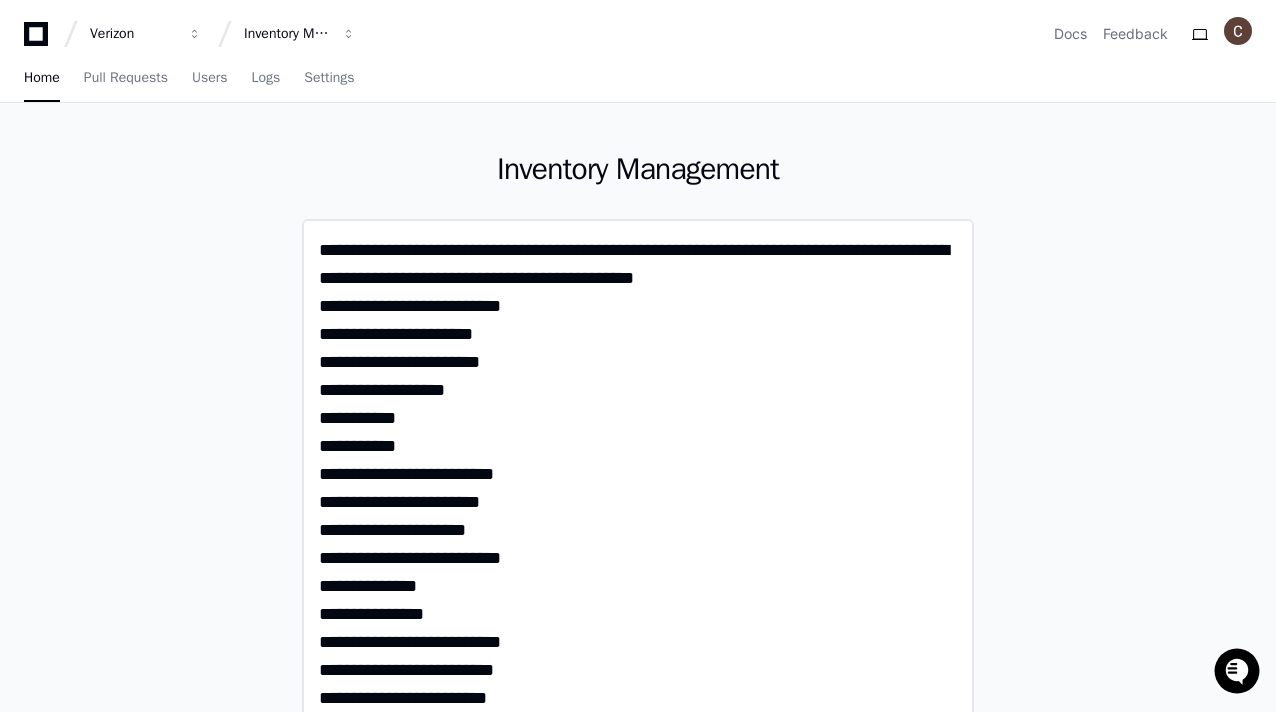click 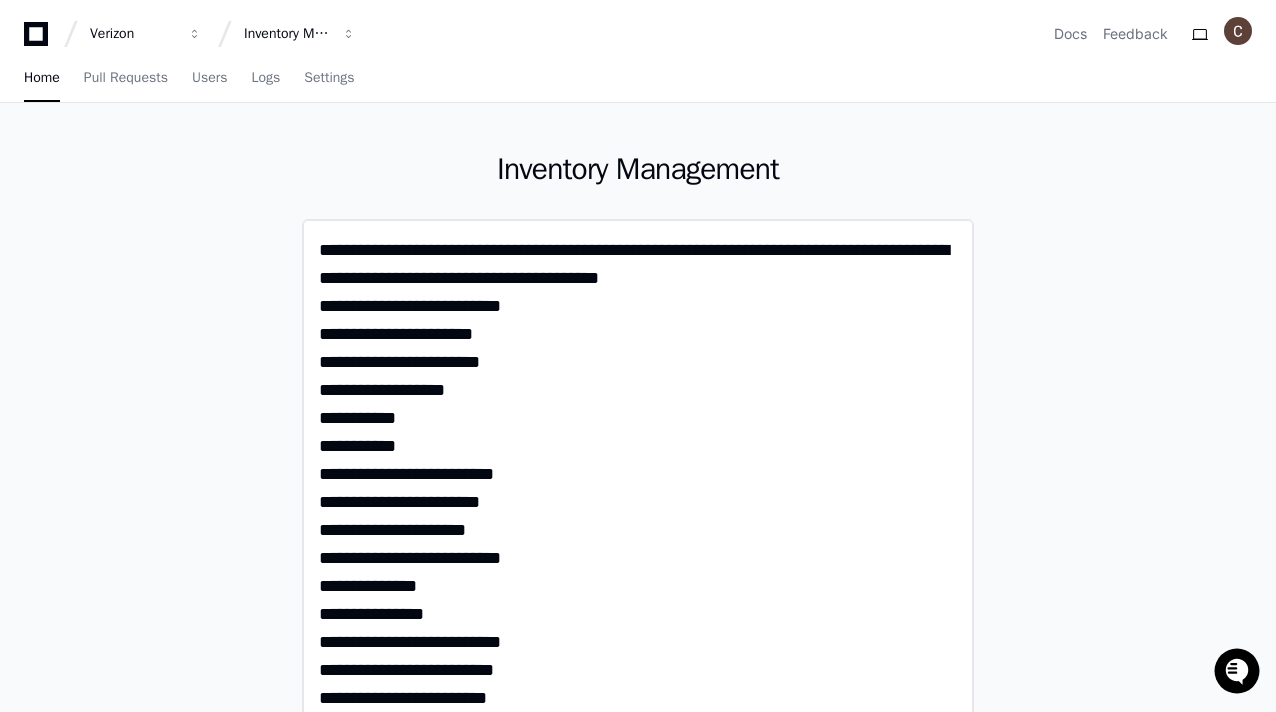drag, startPoint x: 959, startPoint y: 250, endPoint x: 642, endPoint y: 245, distance: 317.03943 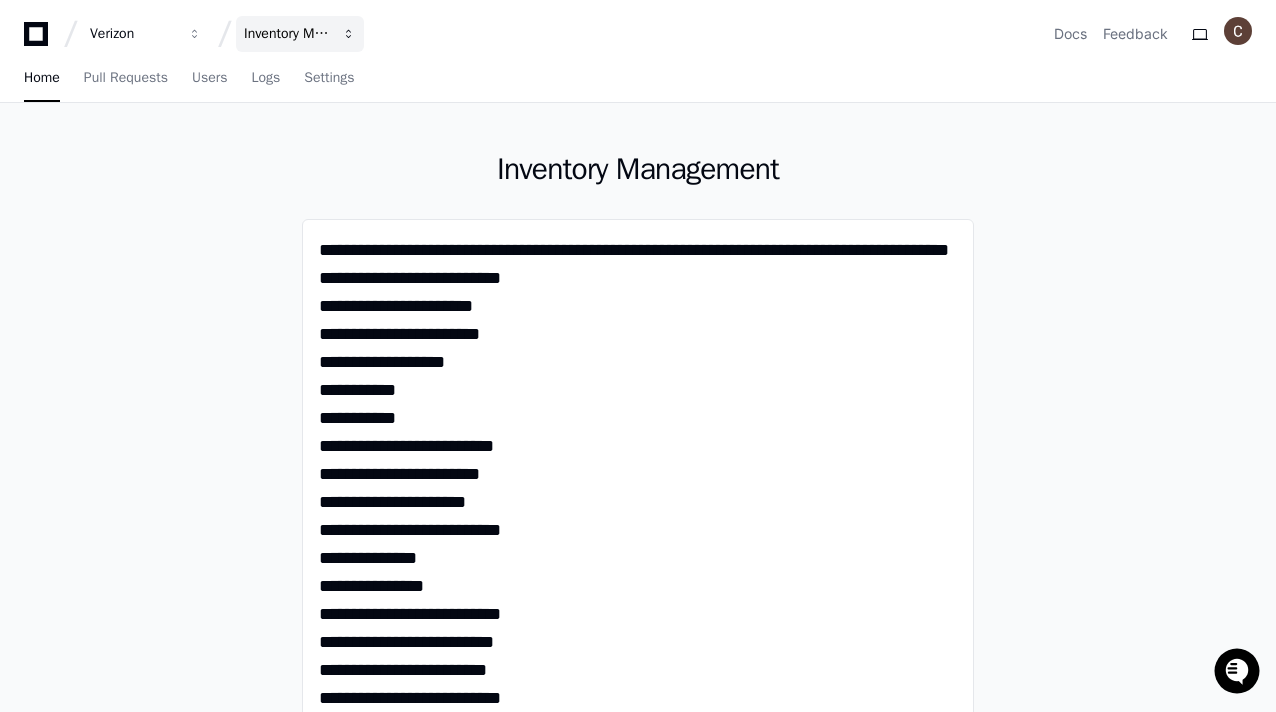 click at bounding box center [195, 34] 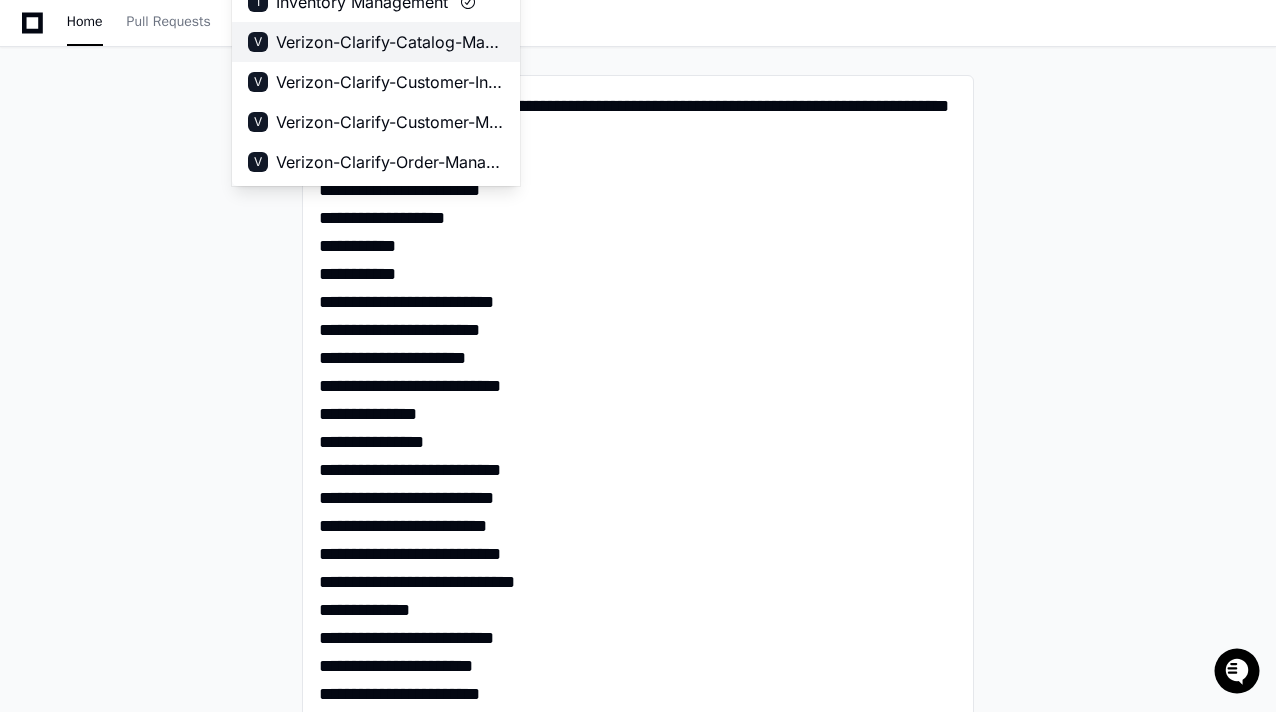 scroll, scrollTop: 206, scrollLeft: 0, axis: vertical 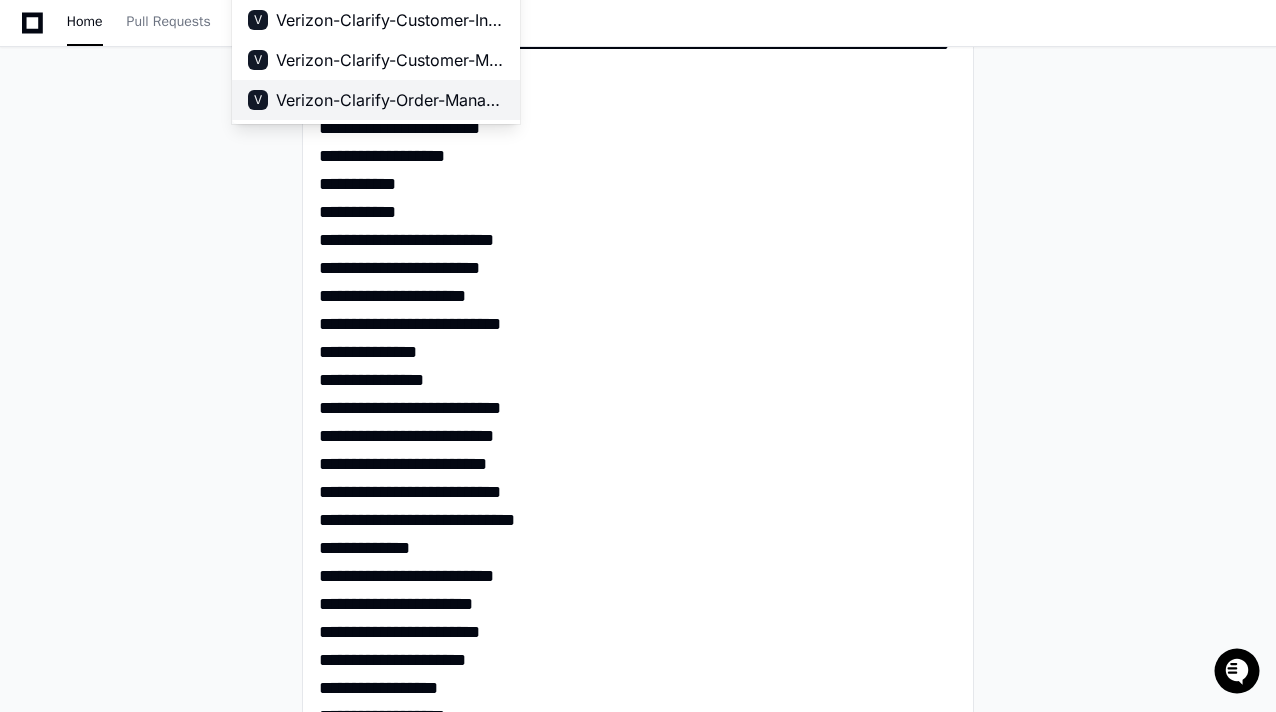click on "Verizon-Clarify-Order-Management" at bounding box center (390, 100) 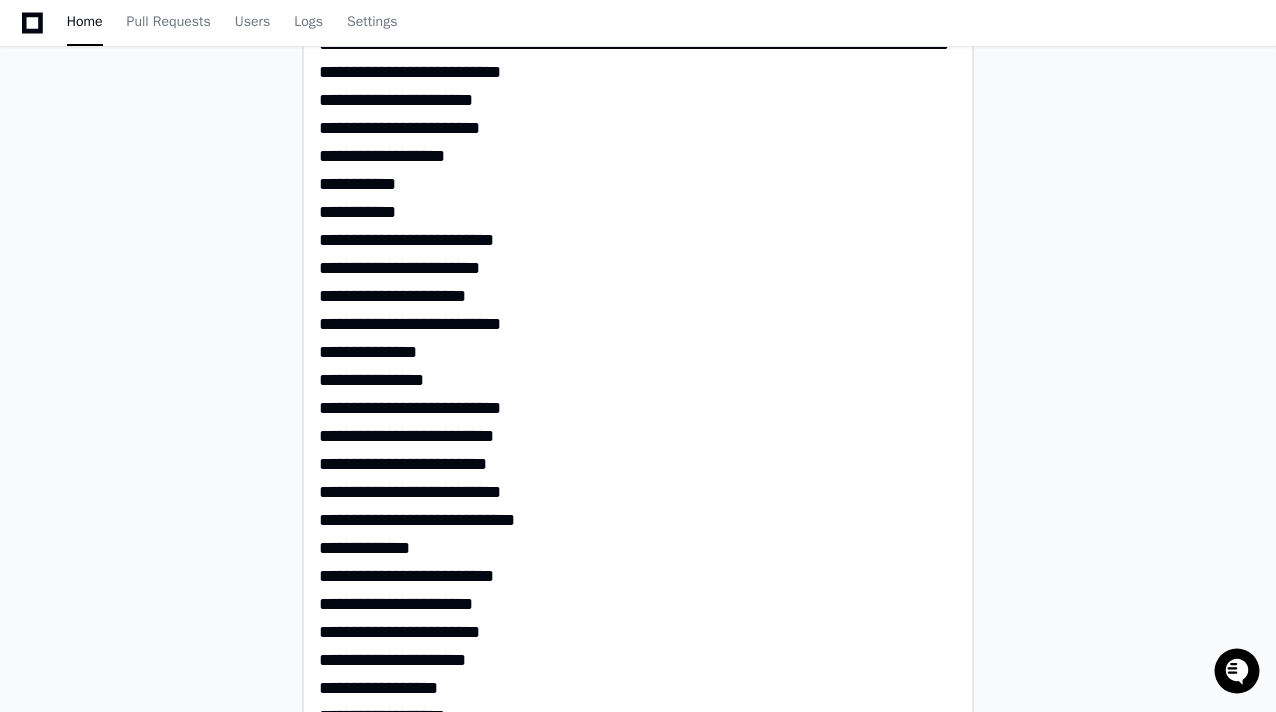 scroll, scrollTop: 0, scrollLeft: 0, axis: both 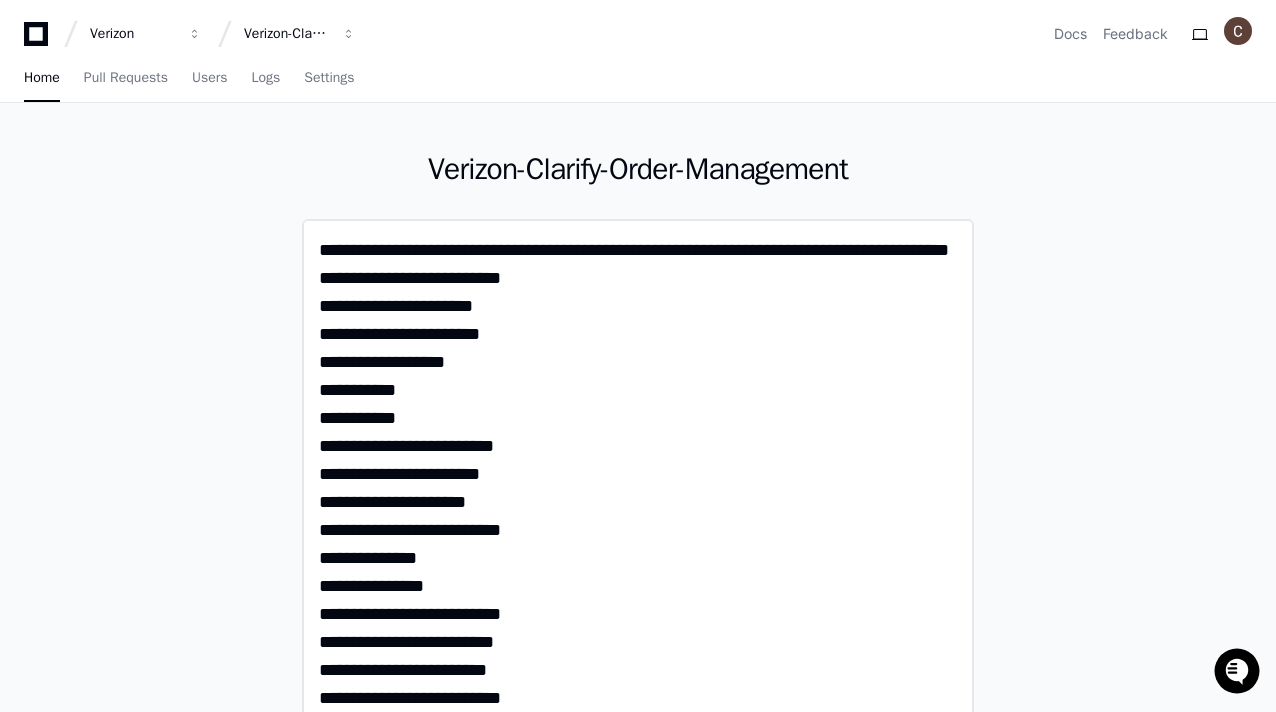 click 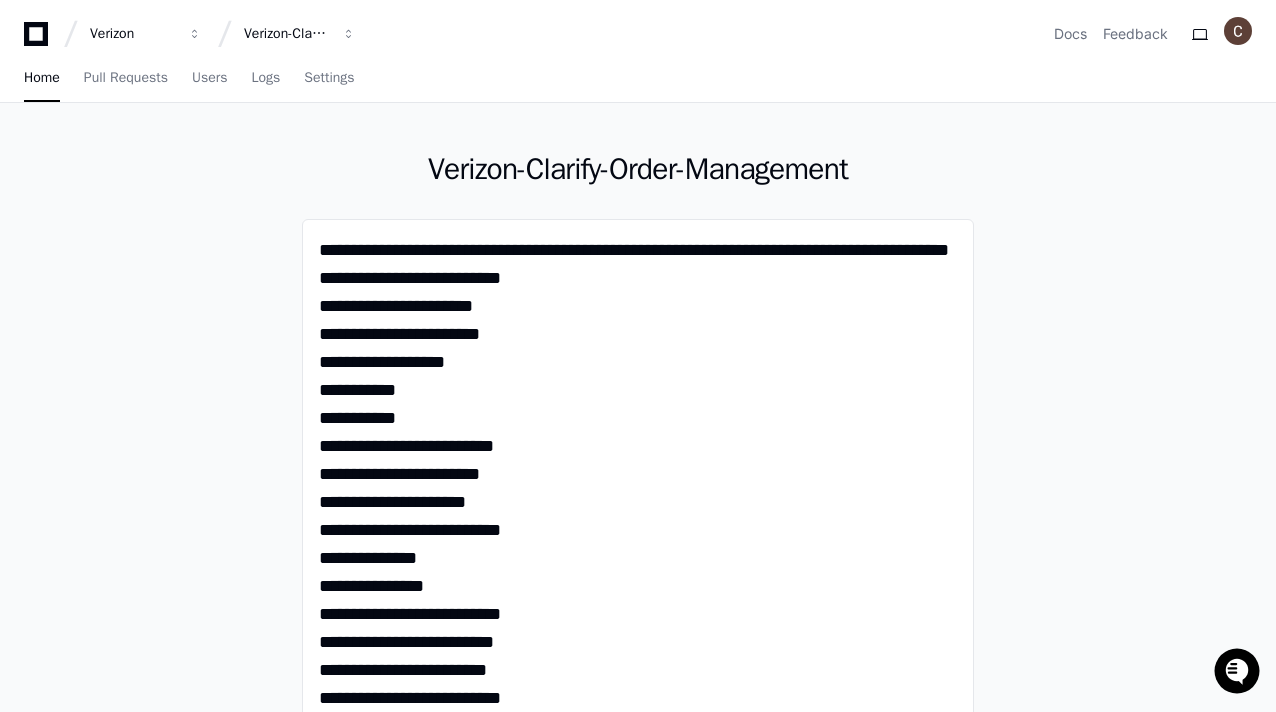drag, startPoint x: 610, startPoint y: 167, endPoint x: 882, endPoint y: 179, distance: 272.2646 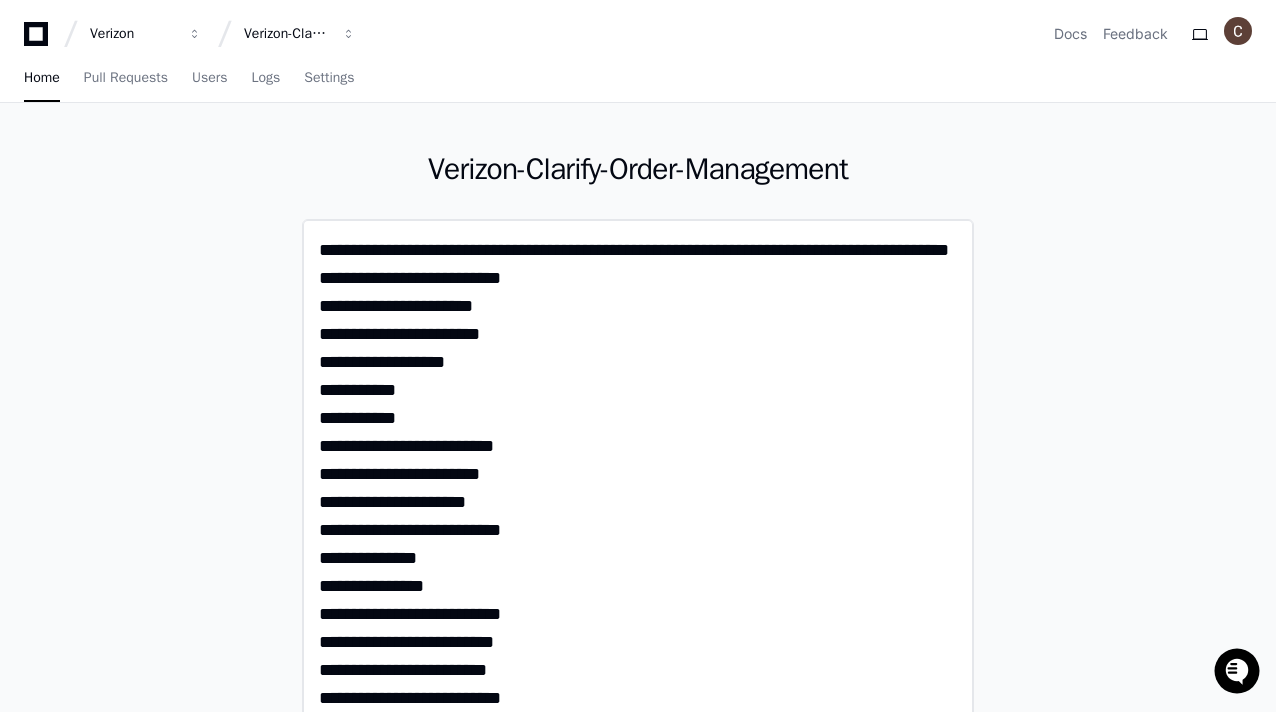 click 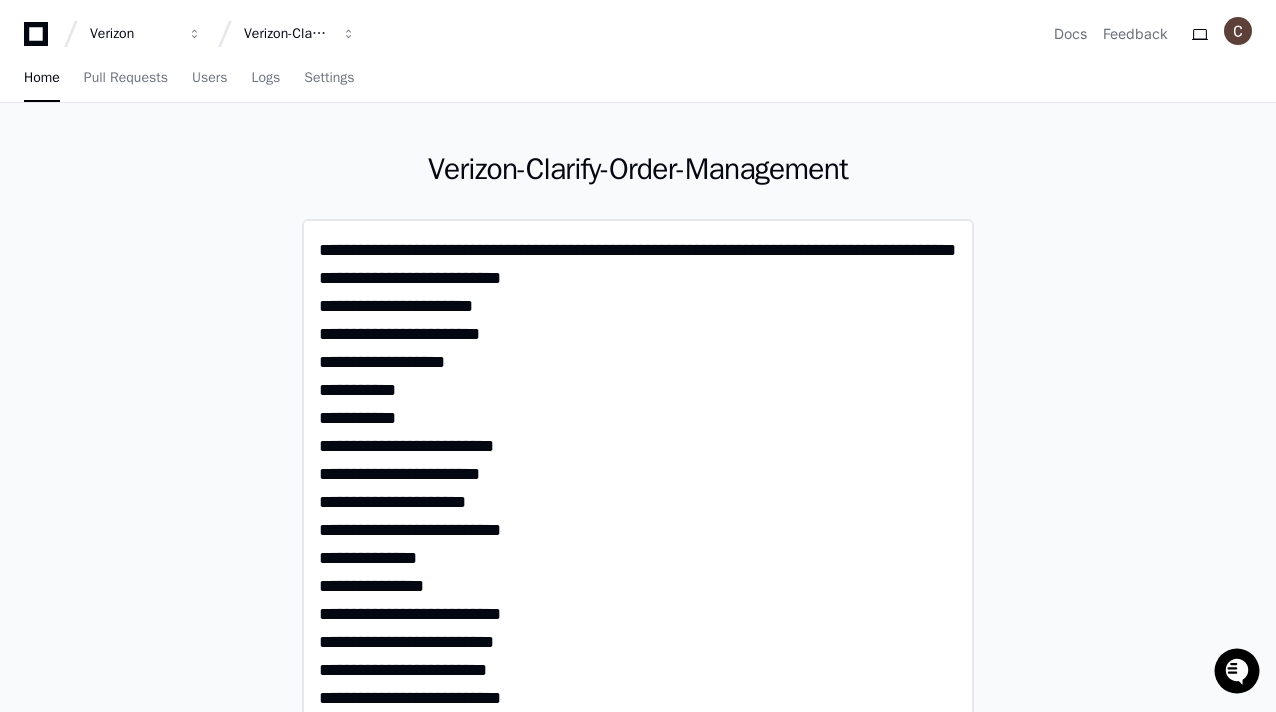 paste on "**********" 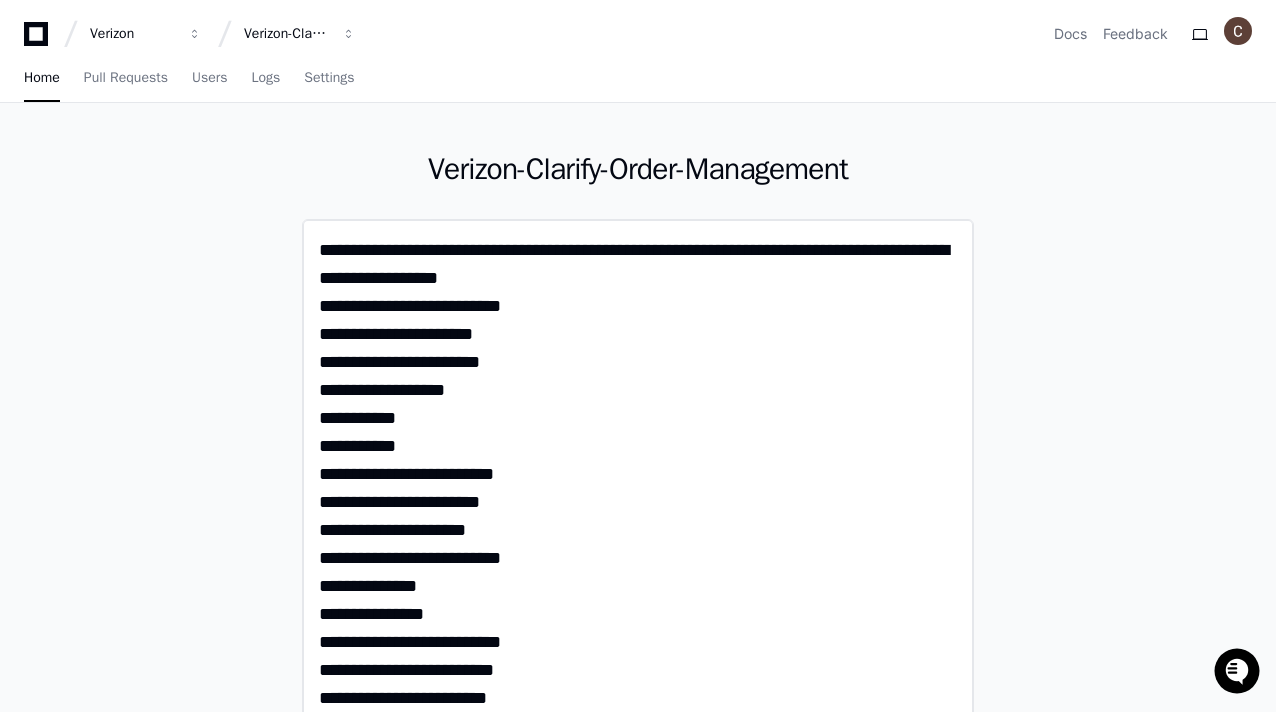 click 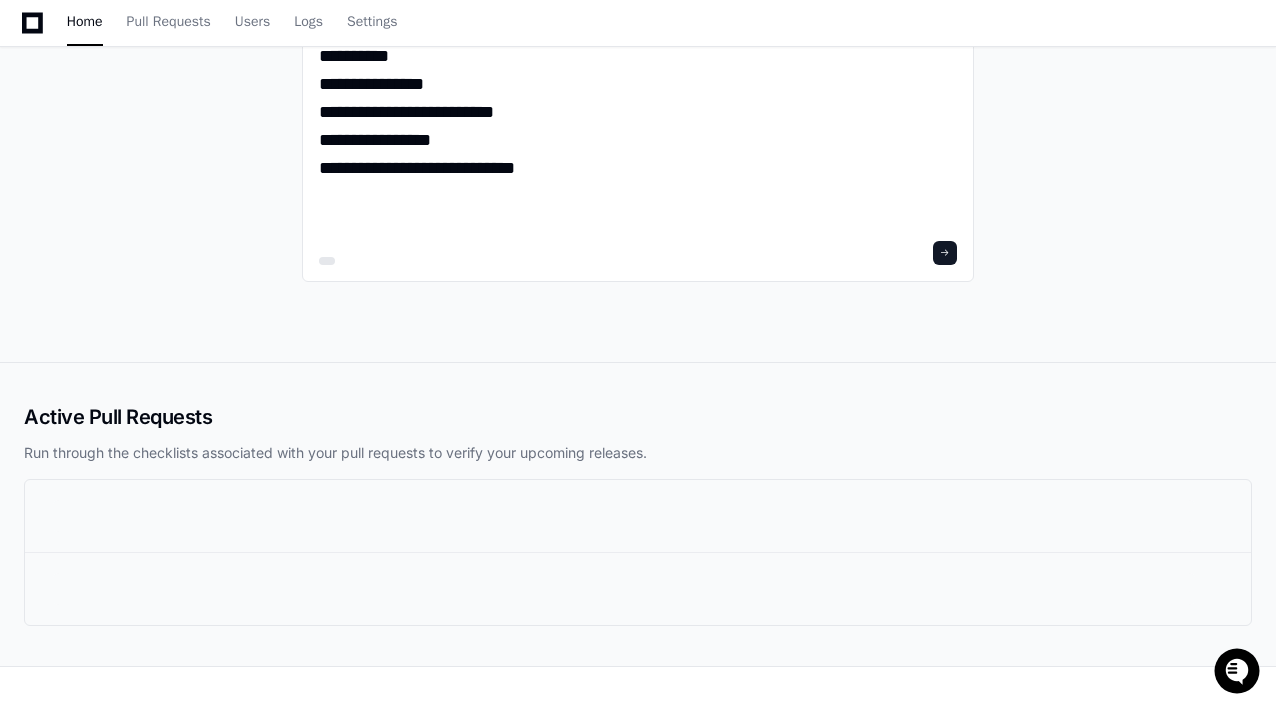 scroll, scrollTop: 2504, scrollLeft: 0, axis: vertical 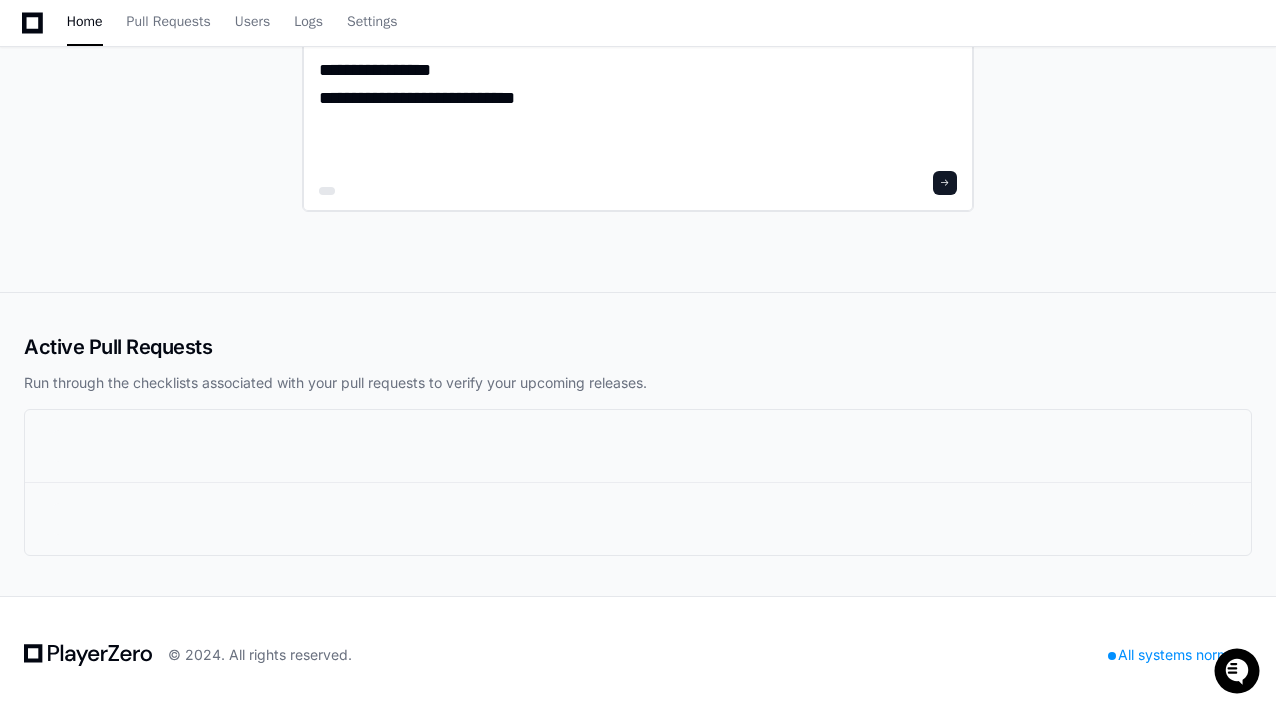 type on "**********" 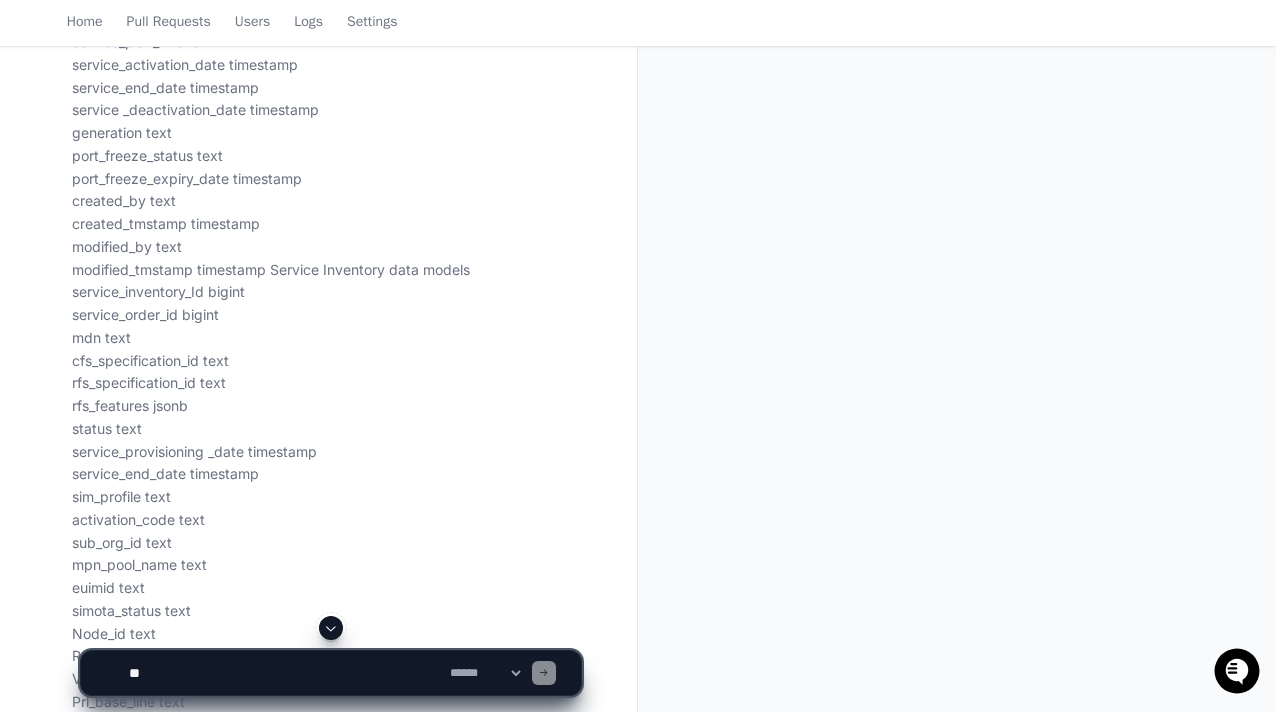 scroll, scrollTop: 2049, scrollLeft: 0, axis: vertical 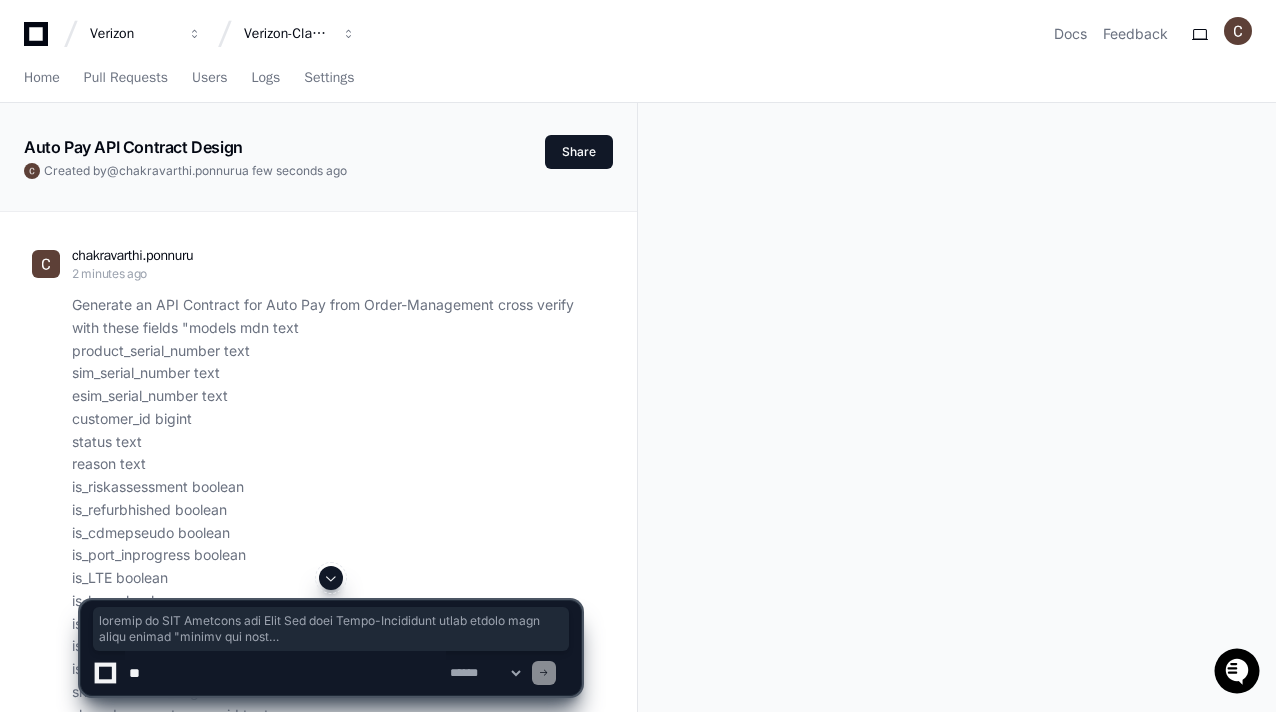 drag, startPoint x: 291, startPoint y: 191, endPoint x: 65, endPoint y: 300, distance: 250.91234 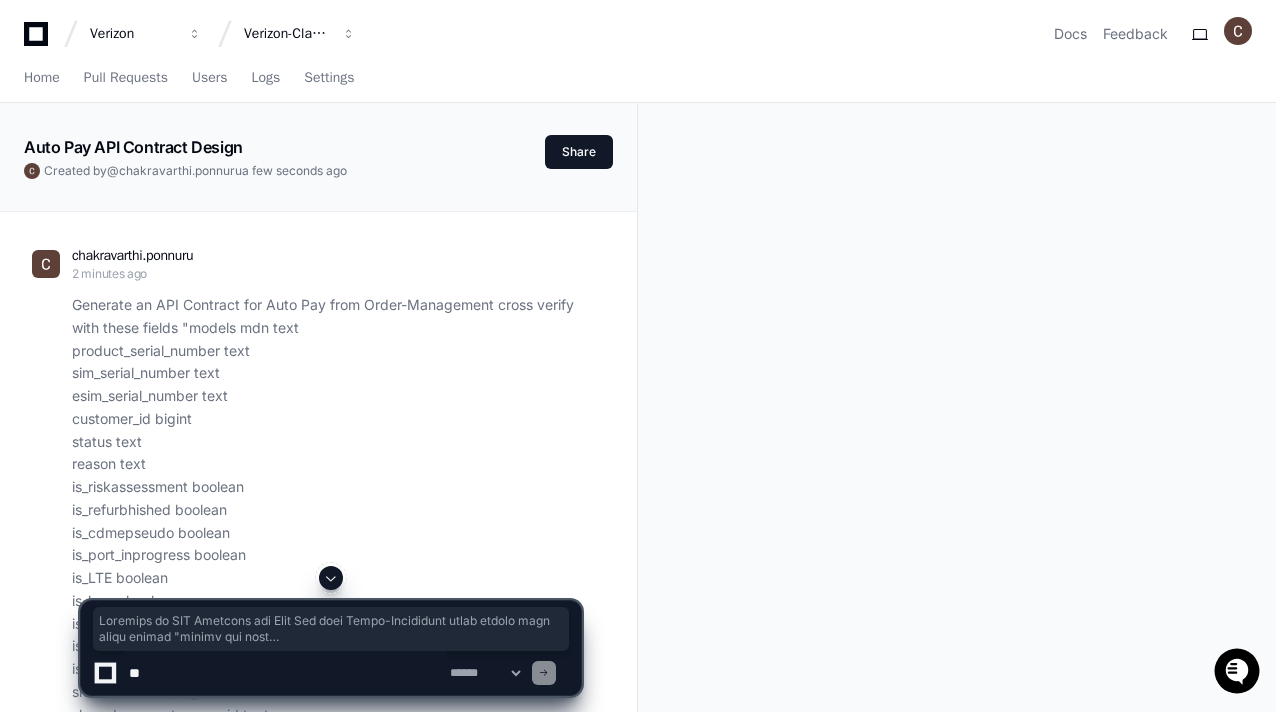 click on "chakravarthi.ponnuru 2 minutes ago Generate an API Contract for Auto Pay from Order-Management cross verify with these fields "models mdn text
product_serial_number text
sim_serial_number text
esim_serial_number text
customer_id bigint
status text
reason text
is_riskassessment boolean
is_refurbhished boolean
is_cdmepseudo boolean
is_port_inprogress boolean
is_LTE boolean
is_byop boolean
is_device_verified boolean
is_primary_device boolean
is_line_reserved boolean
shared_master_flag boolean
shared_account_group_id text
nickname text
contact_address_id bigint
e911_address_id bigint
activation_zip_code int
product_sku_code text
product_type text
product_model text
product_make text
product_dealer_id text
product_dealer_name text
product_basicwarranty_enddate timestamp
product_nickname text
operating_system text
sim_sku_code text
sim_part_Class text
sim_carrier text
sim_type text
sim_status text
sim_freeze_status text
sim_freeze_expiry_date timestamp
service_plan_id bigint" 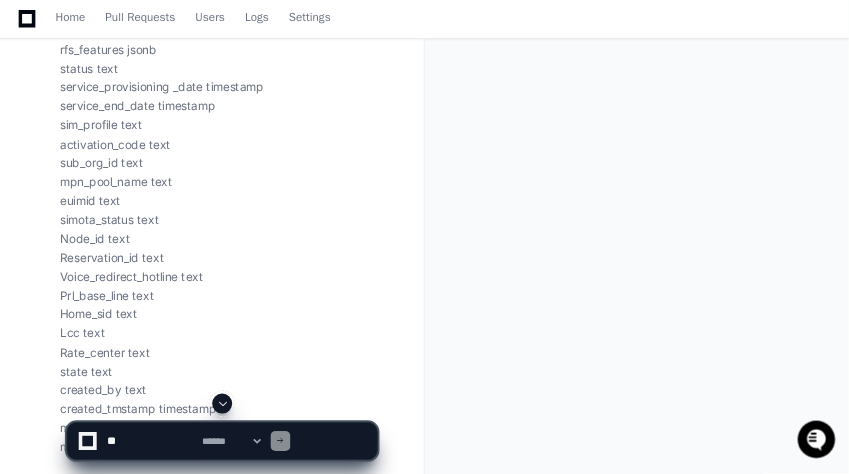 scroll, scrollTop: 1724, scrollLeft: 0, axis: vertical 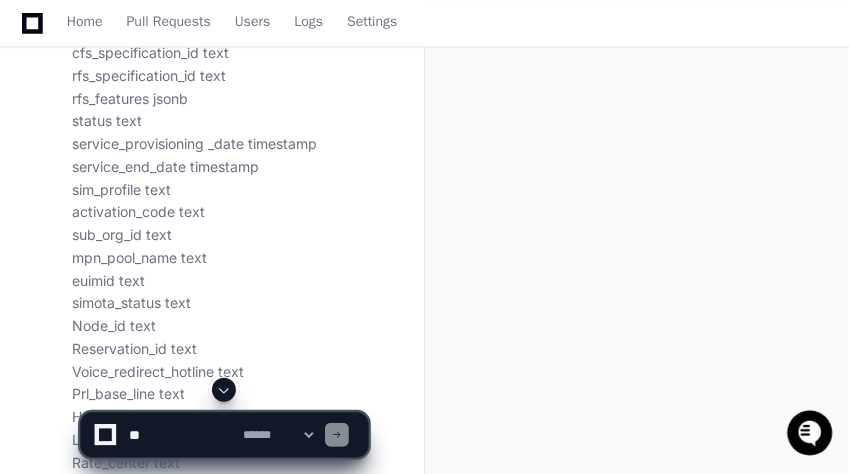 click on "Auto Pay API Contract Design  Created by  @ chakravarthi.ponnuru  a few seconds ago   Share
chakravarthi.ponnuru 2 minutes ago Generate an API Contract for Auto Pay from Order-Management cross verify with these fields "models mdn text
product_serial_number text
sim_serial_number text
esim_serial_number text
customer_id bigint
status text
reason text
is_riskassessment boolean
is_refurbhished boolean
is_cdmepseudo boolean
is_port_inprogress boolean
is_LTE boolean
is_byop boolean
is_device_verified boolean
is_primary_device boolean
is_line_reserved boolean
shared_master_flag boolean
shared_account_group_id text
nickname text
contact_address_id bigint
e911_address_id bigint
activation_zip_code int
product_sku_code text
product_type text
product_model text
product_make text
product_dealer_id text
product_dealer_name text
product_basicwarranty_enddate timestamp
product_nickname text
operating_system text
sim_sku_code text
sim_part_Class text
sim_carrier text
sim_type text" 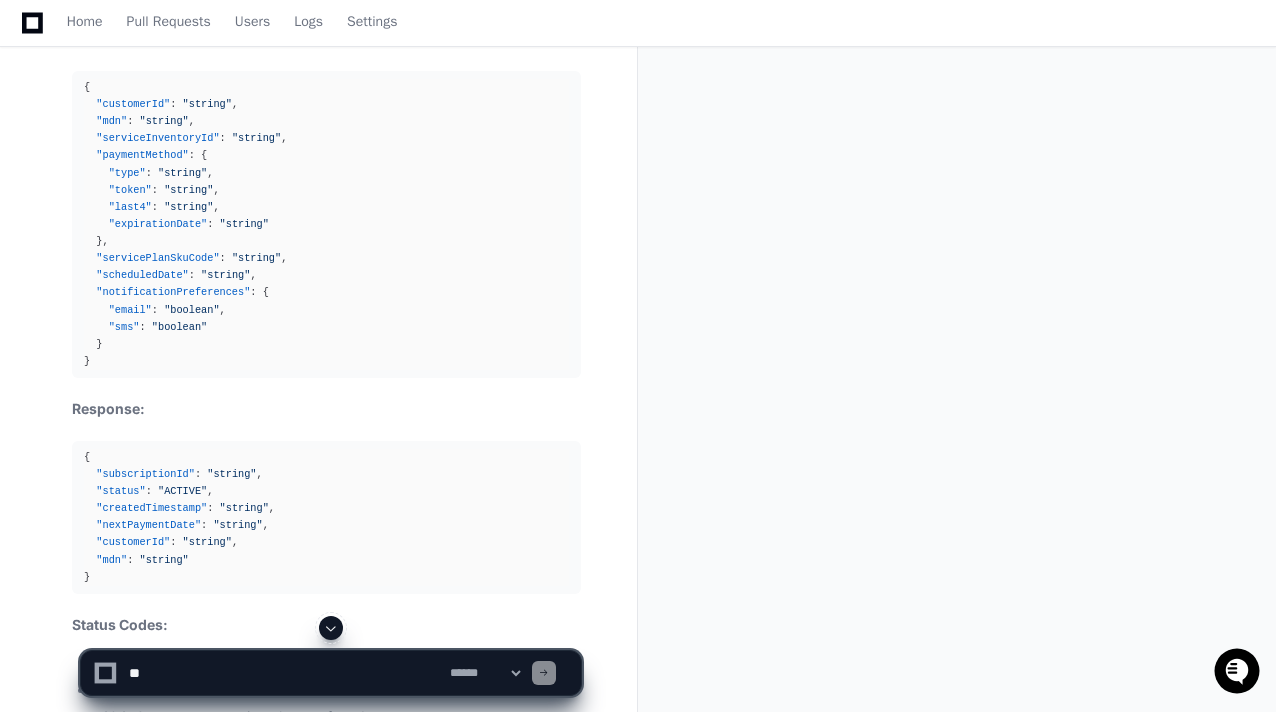 scroll, scrollTop: 3370, scrollLeft: 0, axis: vertical 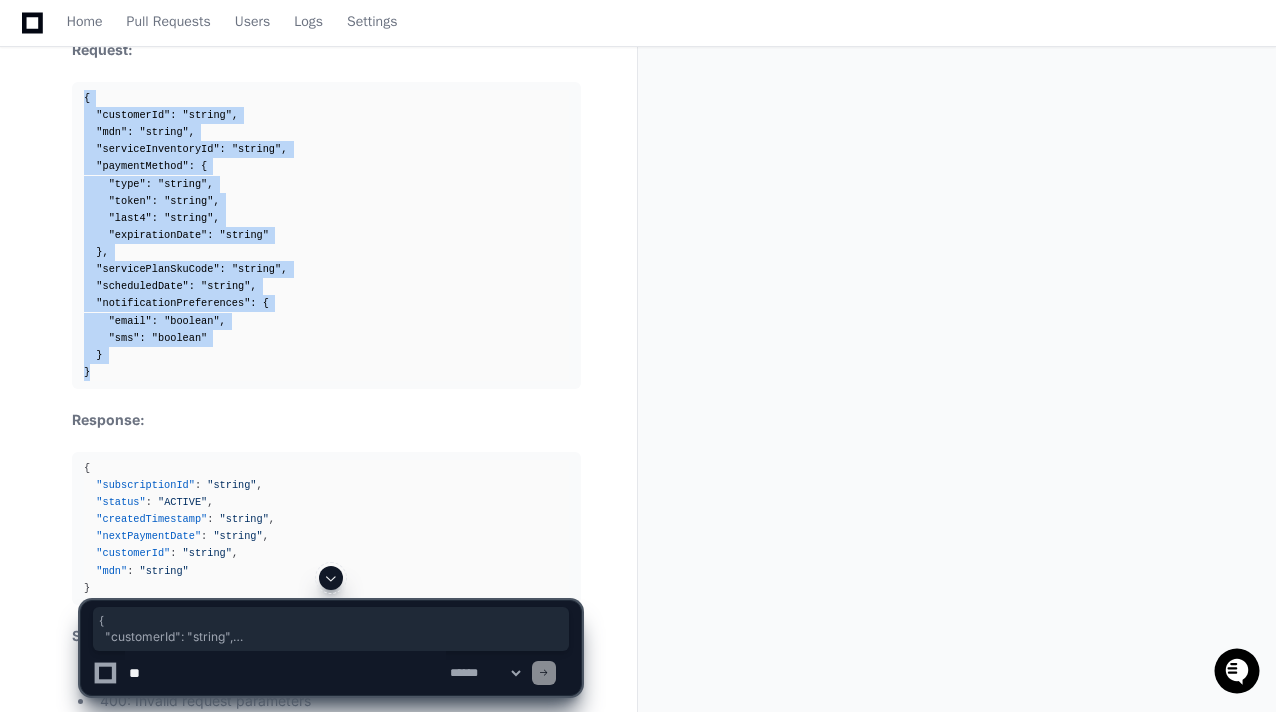 drag, startPoint x: 82, startPoint y: 89, endPoint x: 127, endPoint y: 365, distance: 279.6444 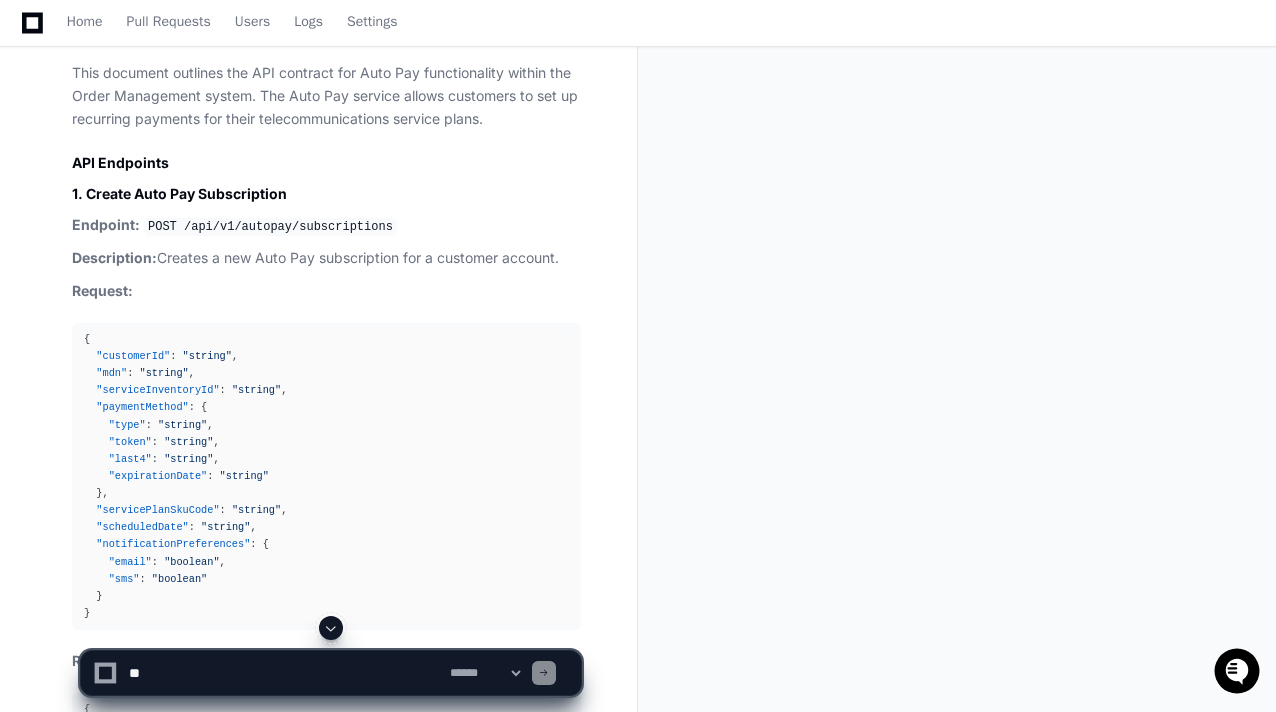 scroll, scrollTop: 3112, scrollLeft: 0, axis: vertical 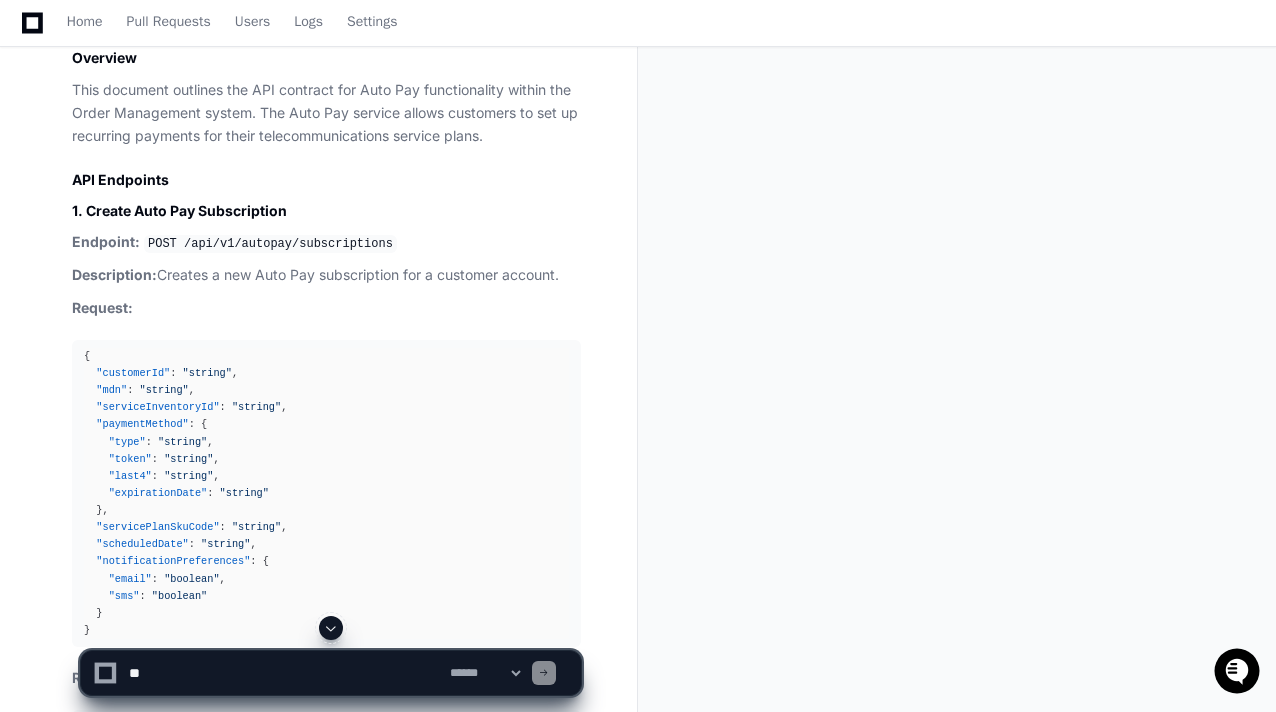 click on "Auto Pay API Contract Design  Created by  @ chakravarthi.ponnuru  a few seconds ago   Share
chakravarthi.ponnuru 2 minutes ago Generate an API Contract for Auto Pay from Order-Management cross verify with these fields "models mdn text
product_serial_number text
sim_serial_number text
esim_serial_number text
customer_id bigint
status text
reason text
is_riskassessment boolean
is_refurbhished boolean
is_cdmepseudo boolean
is_port_inprogress boolean
is_LTE boolean
is_byop boolean
is_device_verified boolean
is_primary_device boolean
is_line_reserved boolean
shared_master_flag boolean
shared_account_group_id text
nickname text
contact_address_id bigint
e911_address_id bigint
activation_zip_code int
product_sku_code text
product_type text
product_model text
product_make text
product_dealer_id text
product_dealer_name text
product_basicwarranty_enddate timestamp
product_nickname text
operating_system text
sim_sku_code text
sim_part_Class text
sim_carrier text
sim_type text" 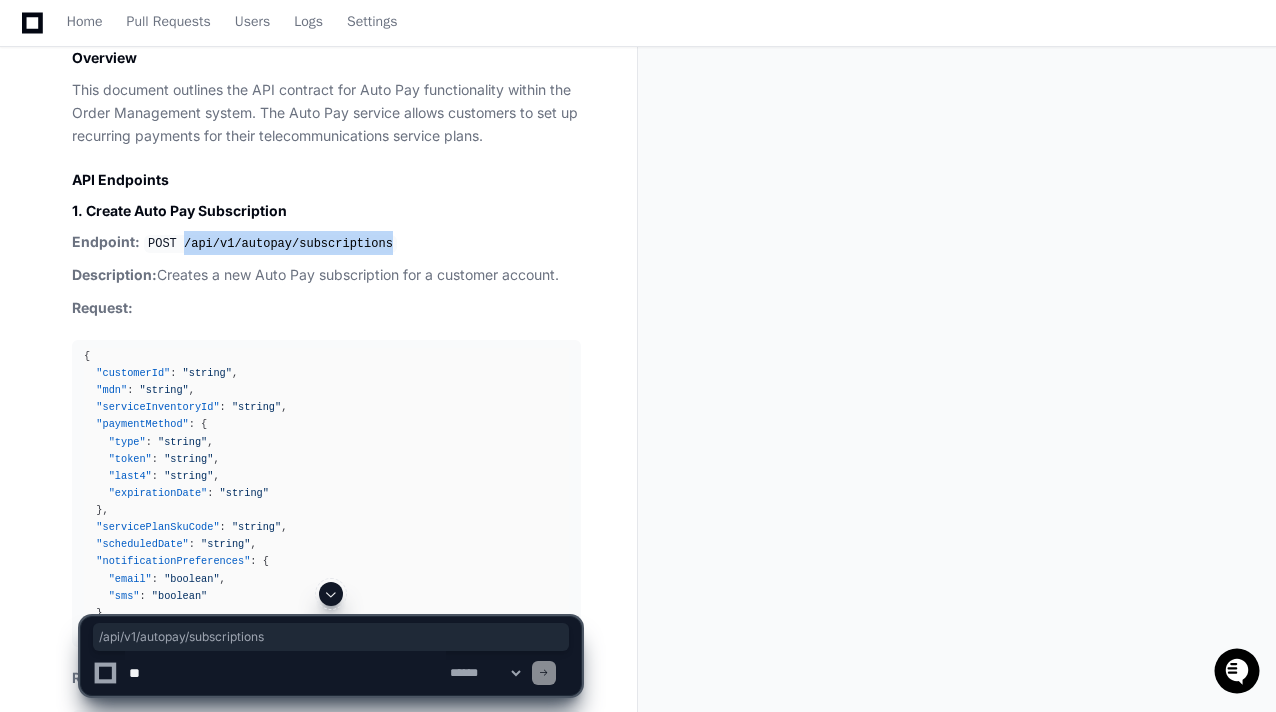 drag, startPoint x: 368, startPoint y: 243, endPoint x: 176, endPoint y: 247, distance: 192.04166 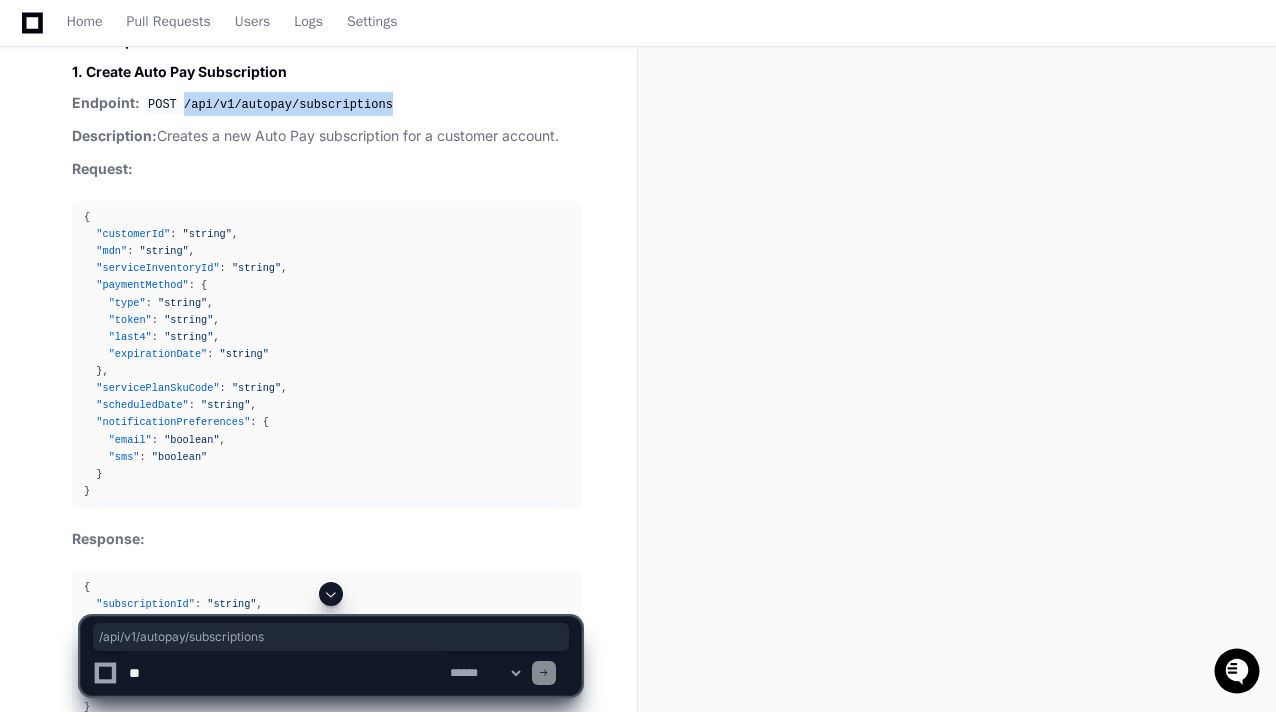 scroll, scrollTop: 3294, scrollLeft: 0, axis: vertical 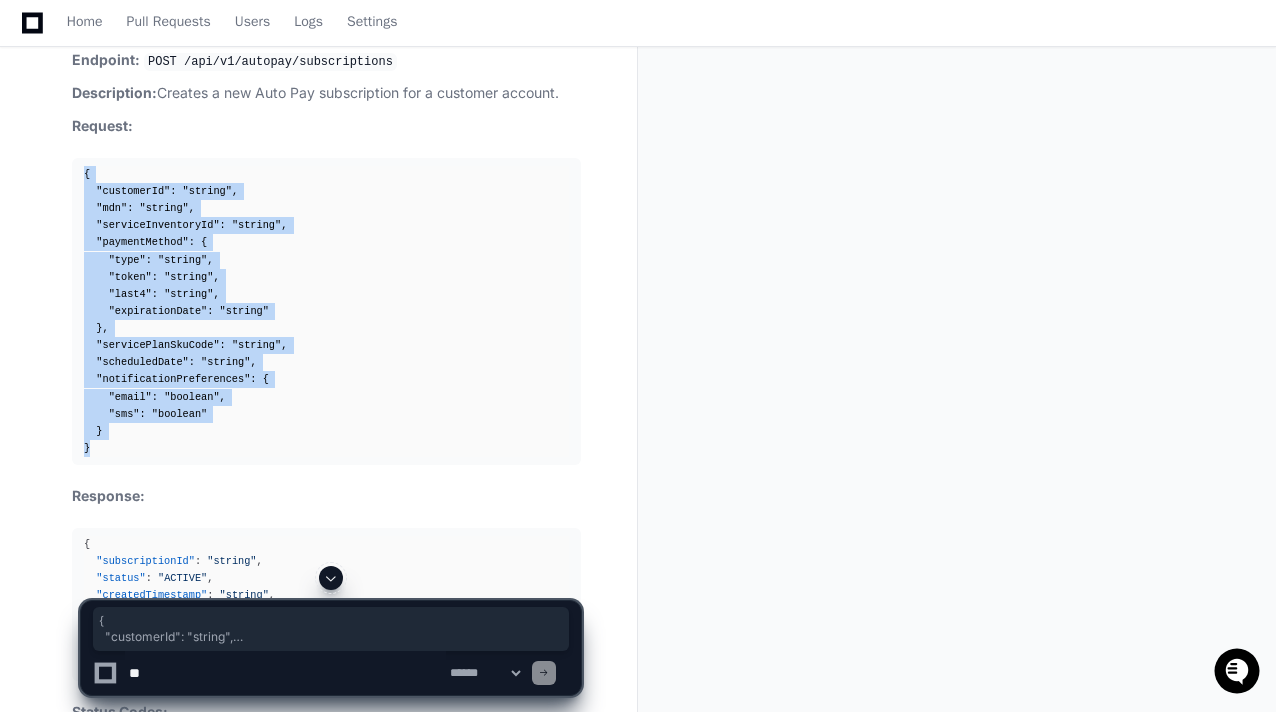 drag, startPoint x: 94, startPoint y: 451, endPoint x: 79, endPoint y: 172, distance: 279.40292 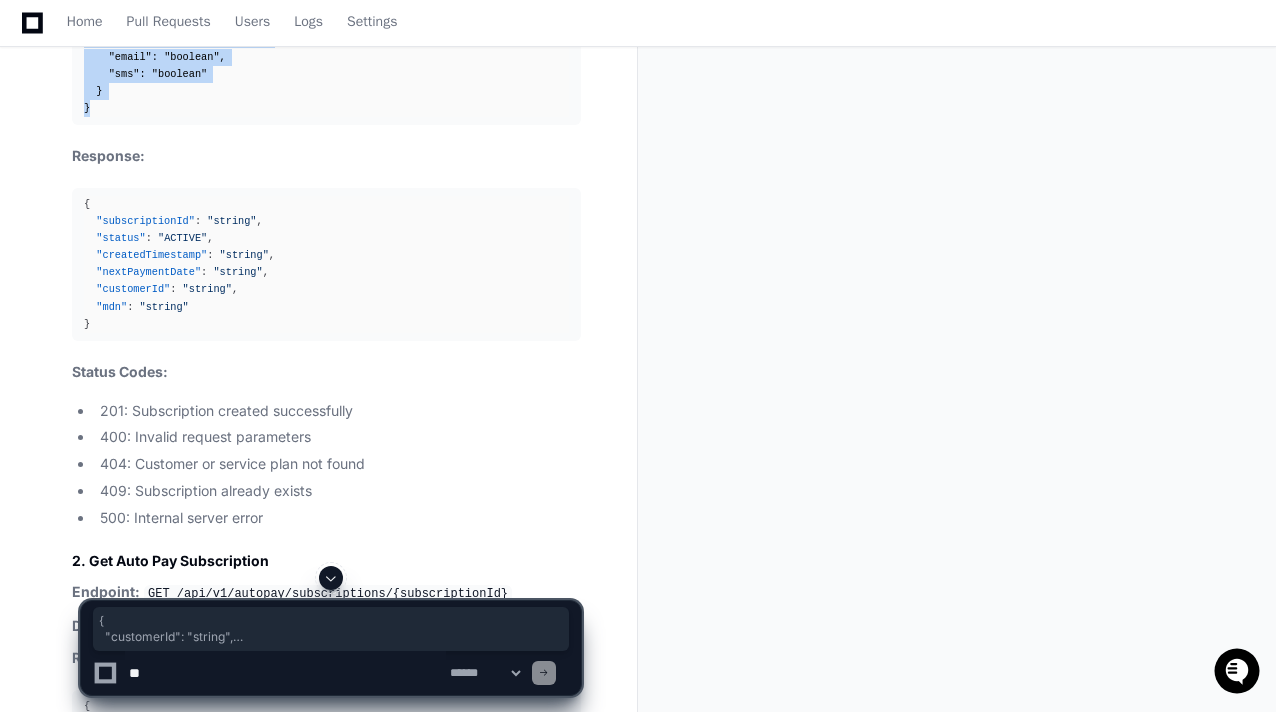 scroll, scrollTop: 3475, scrollLeft: 0, axis: vertical 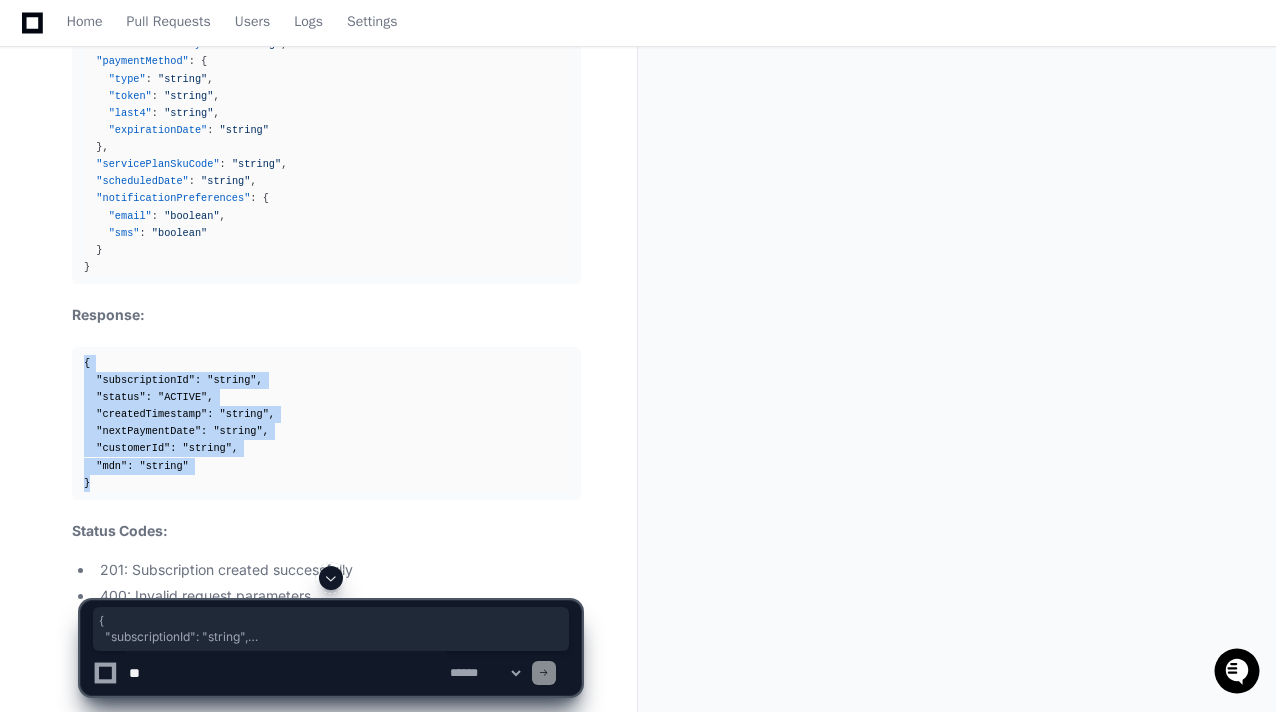 drag, startPoint x: 90, startPoint y: 494, endPoint x: 85, endPoint y: 363, distance: 131.09538 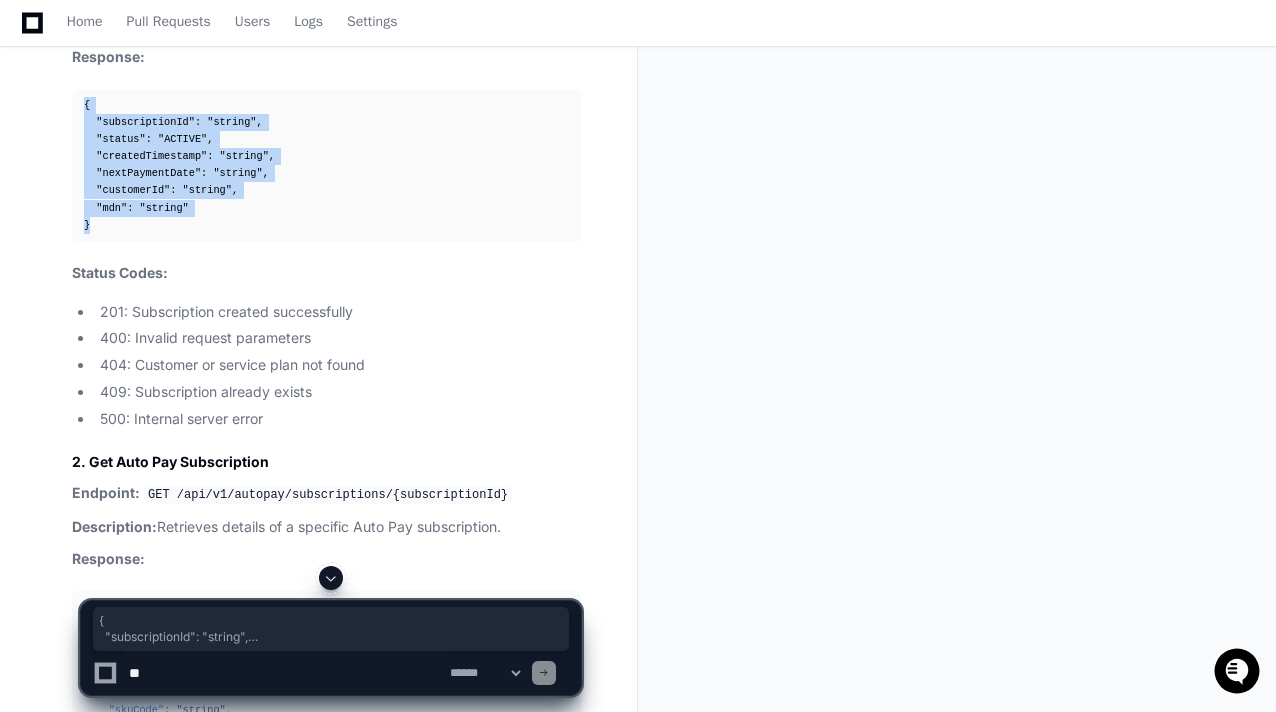 scroll, scrollTop: 3762, scrollLeft: 0, axis: vertical 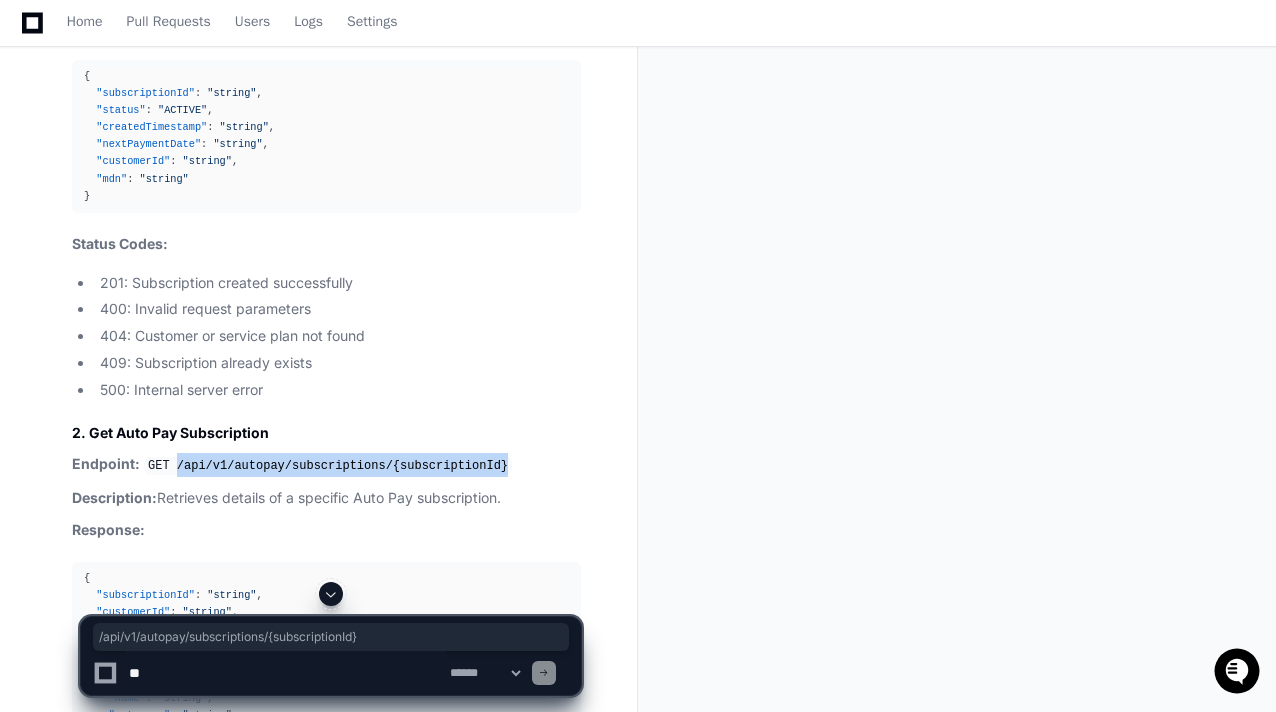 drag, startPoint x: 476, startPoint y: 464, endPoint x: 170, endPoint y: 469, distance: 306.04083 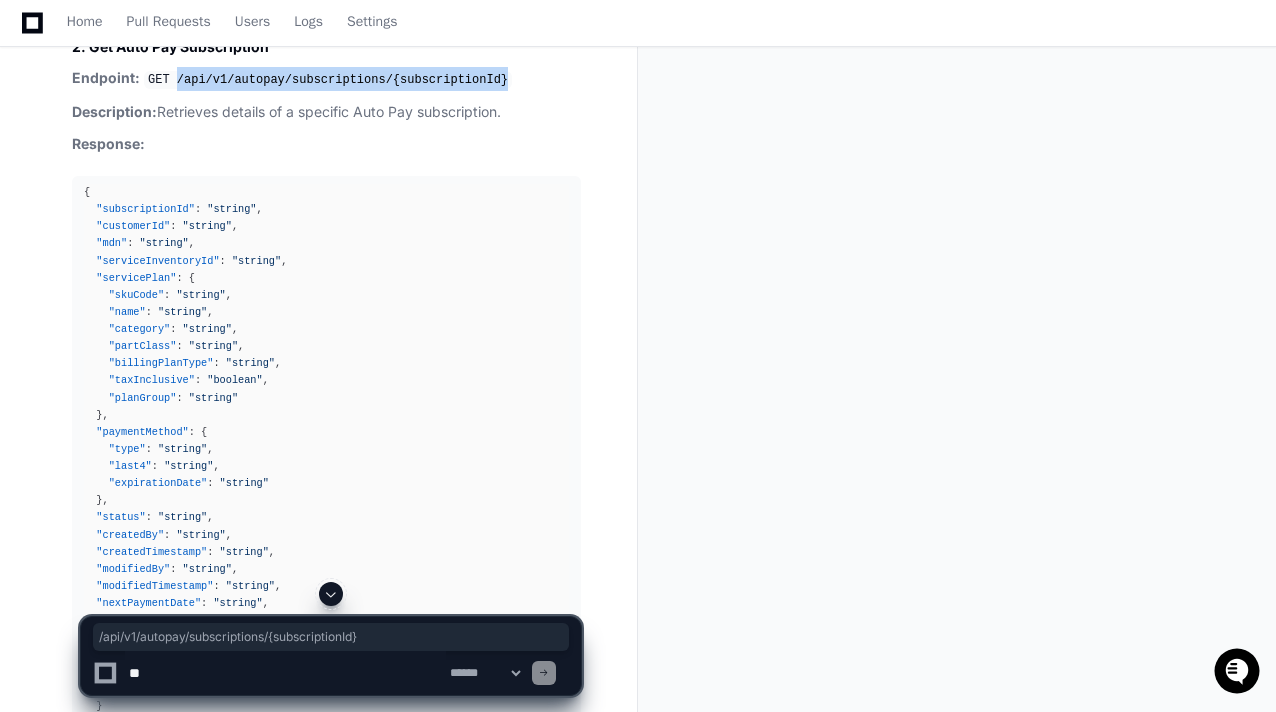 scroll, scrollTop: 4196, scrollLeft: 0, axis: vertical 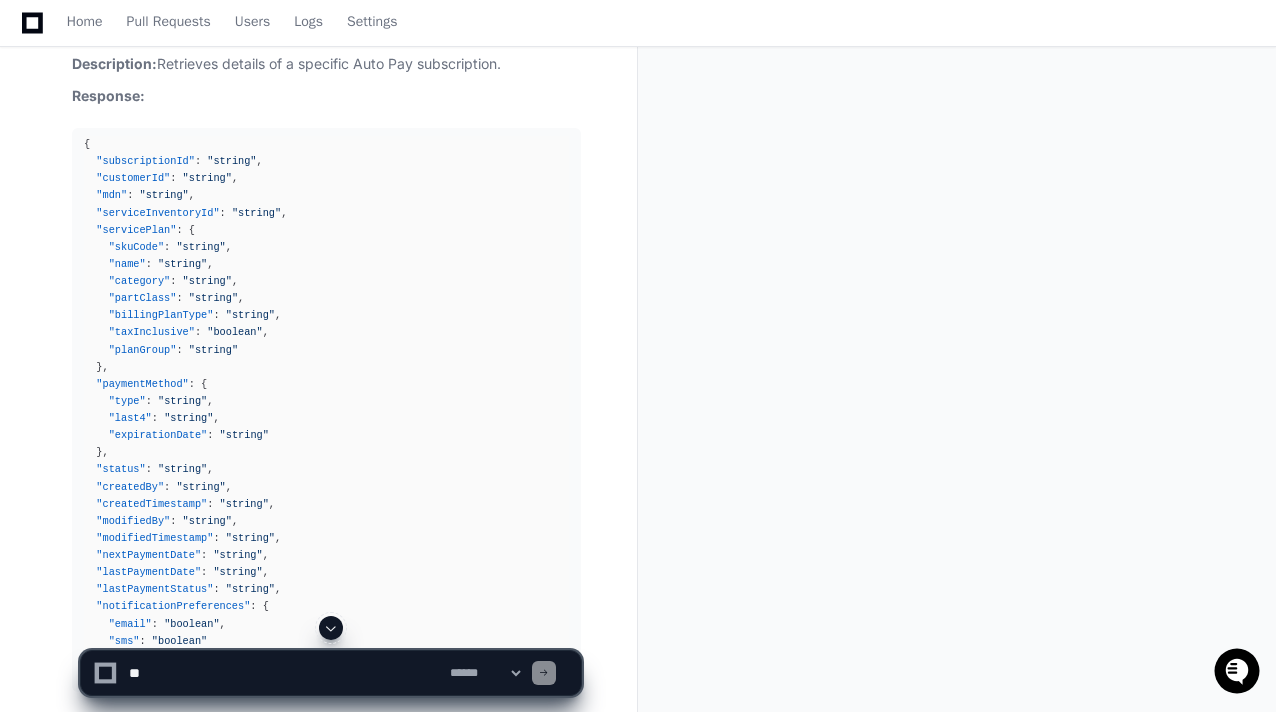 click on "{
"subscriptionId" :   "string" ,
"customerId" :   "string" ,
"mdn" :   "string" ,
"serviceInventoryId" :   "string" ,
"servicePlan" :   {
"skuCode" :   "string" ,
"name" :   "string" ,
"category" :   "string" ,
"partClass" :   "string" ,
"billingPlanType" :   "string" ,
"taxInclusive" :   "boolean" ,
"planGroup" :   "string"
} ,
"paymentMethod" :   {
"type" :   "string" ,
"last4" :   "string" ,
"expirationDate" :   "string"
} ,
"status" :   "string" ,
"createdBy" :   "string" ,
"createdTimestamp" :   "string" ,
"modifiedBy" :   "string" ,
"modifiedTimestamp" :   "string" ,
"nextPaymentDate" :   "string" ,
"lastPaymentDate" :   "string" ,
"lastPaymentStatus" :   "string" ,
"notificationPreferences" :   {
"email" :   "boolean" ,
"sms" :   "boolean"
}
}" 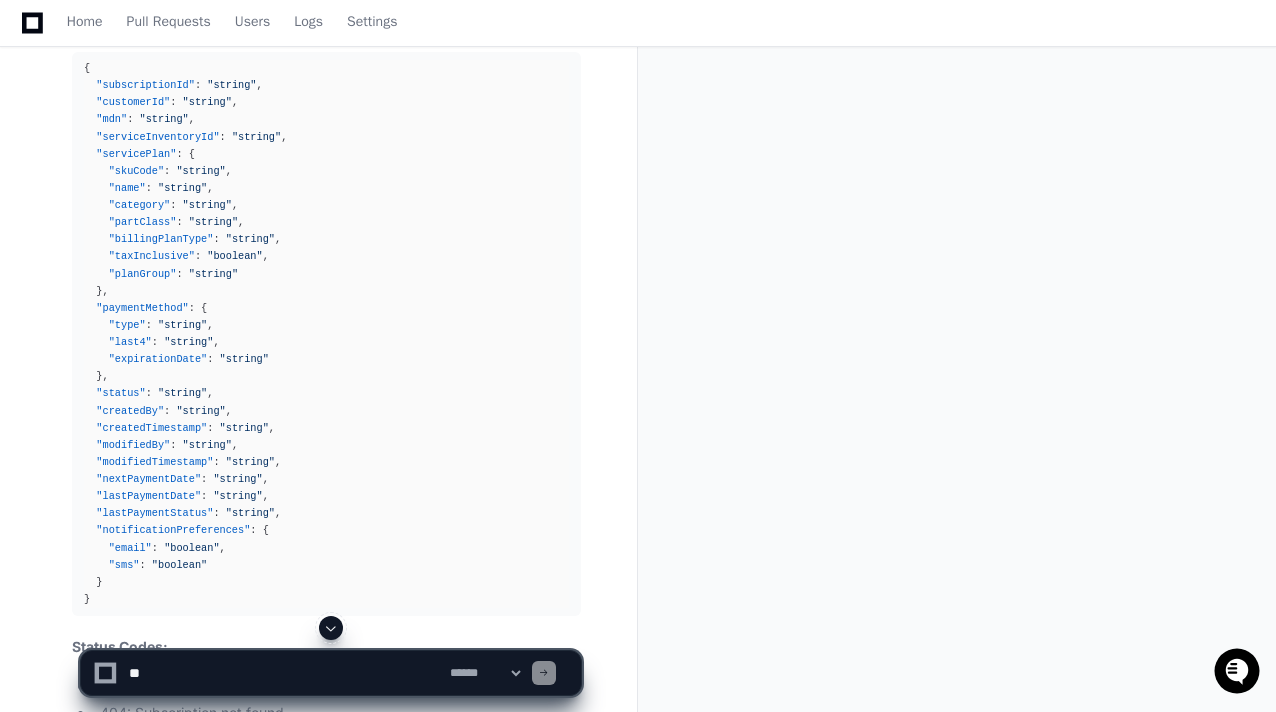 scroll, scrollTop: 4283, scrollLeft: 0, axis: vertical 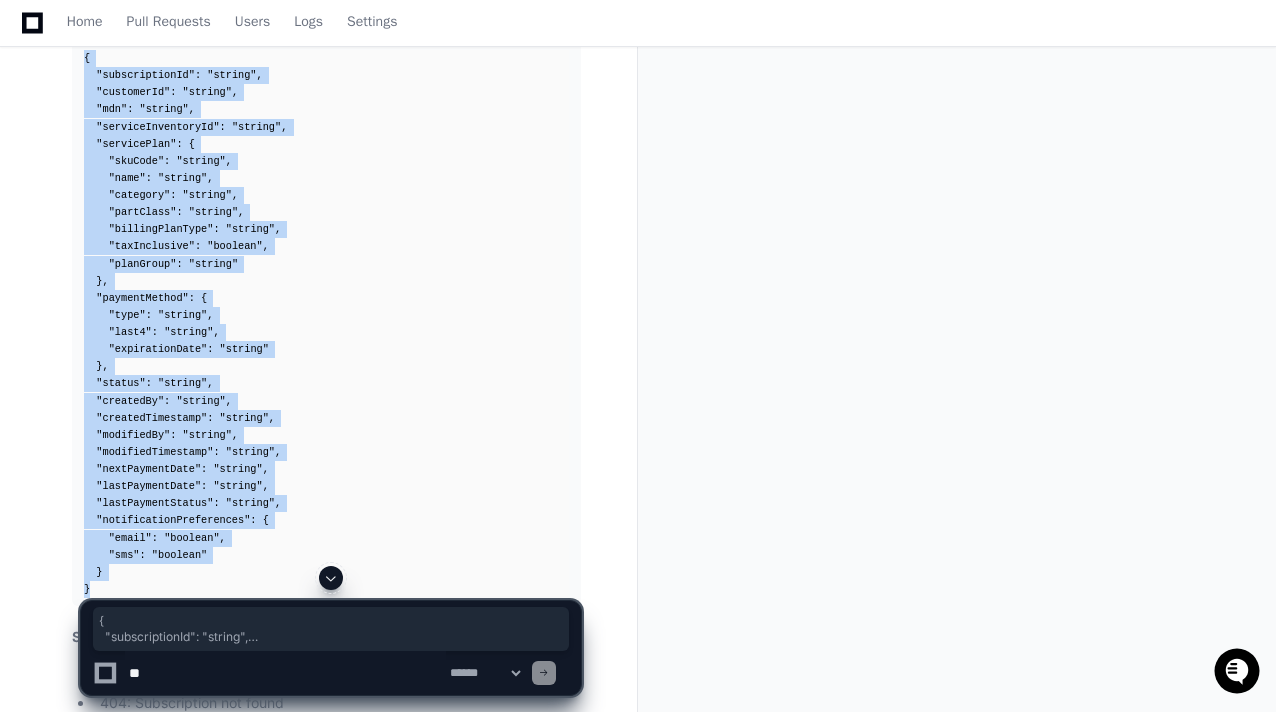 drag, startPoint x: 92, startPoint y: 593, endPoint x: 78, endPoint y: 59, distance: 534.1835 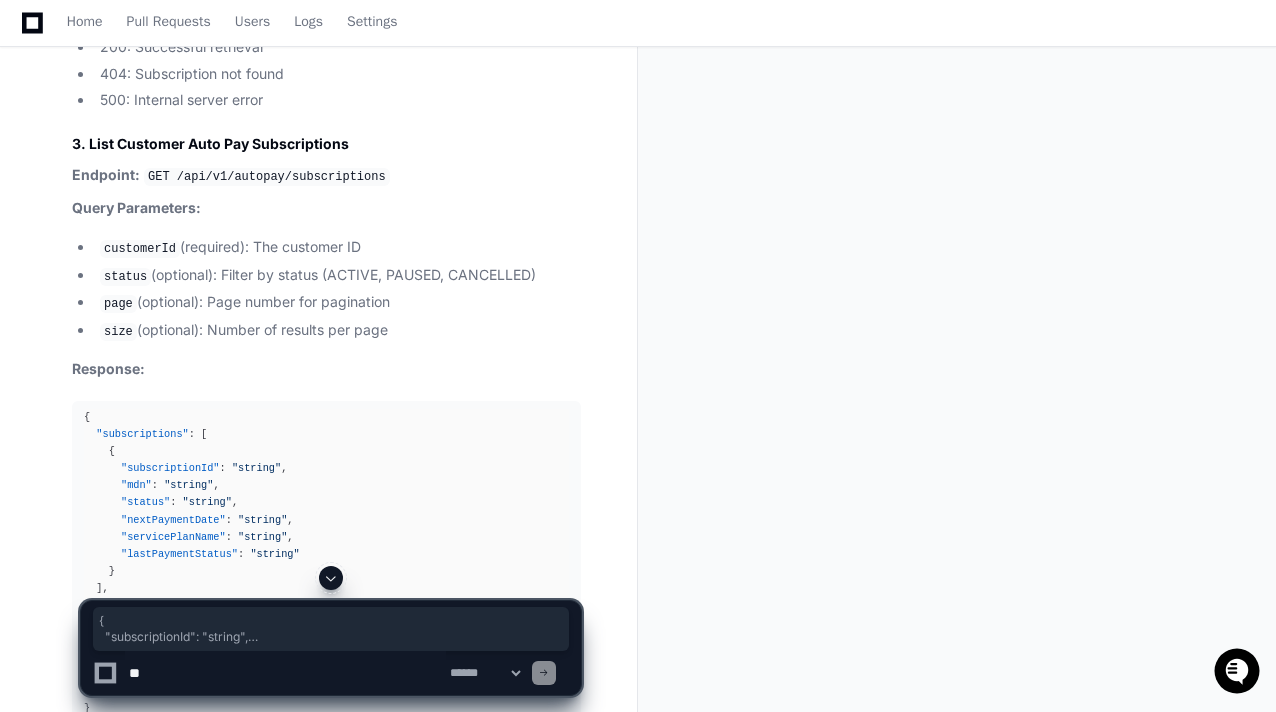 scroll, scrollTop: 4969, scrollLeft: 0, axis: vertical 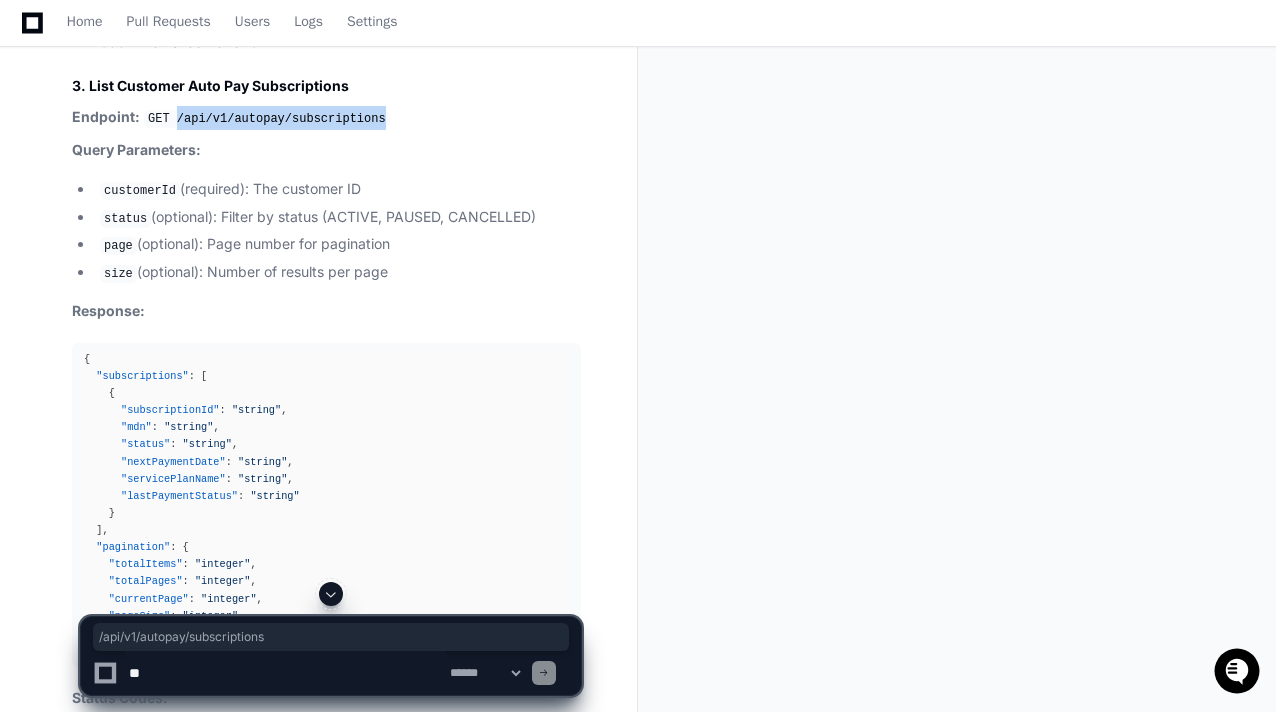 drag, startPoint x: 368, startPoint y: 119, endPoint x: 169, endPoint y: 121, distance: 199.01006 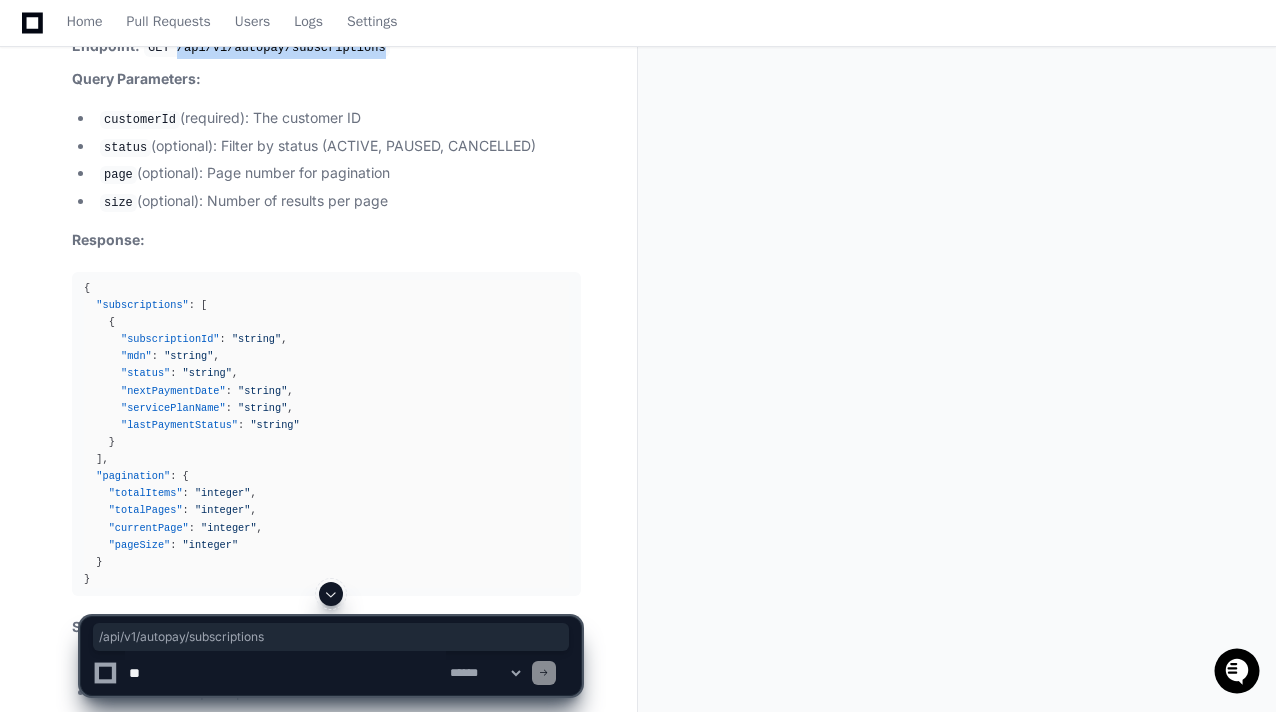 scroll, scrollTop: 5032, scrollLeft: 0, axis: vertical 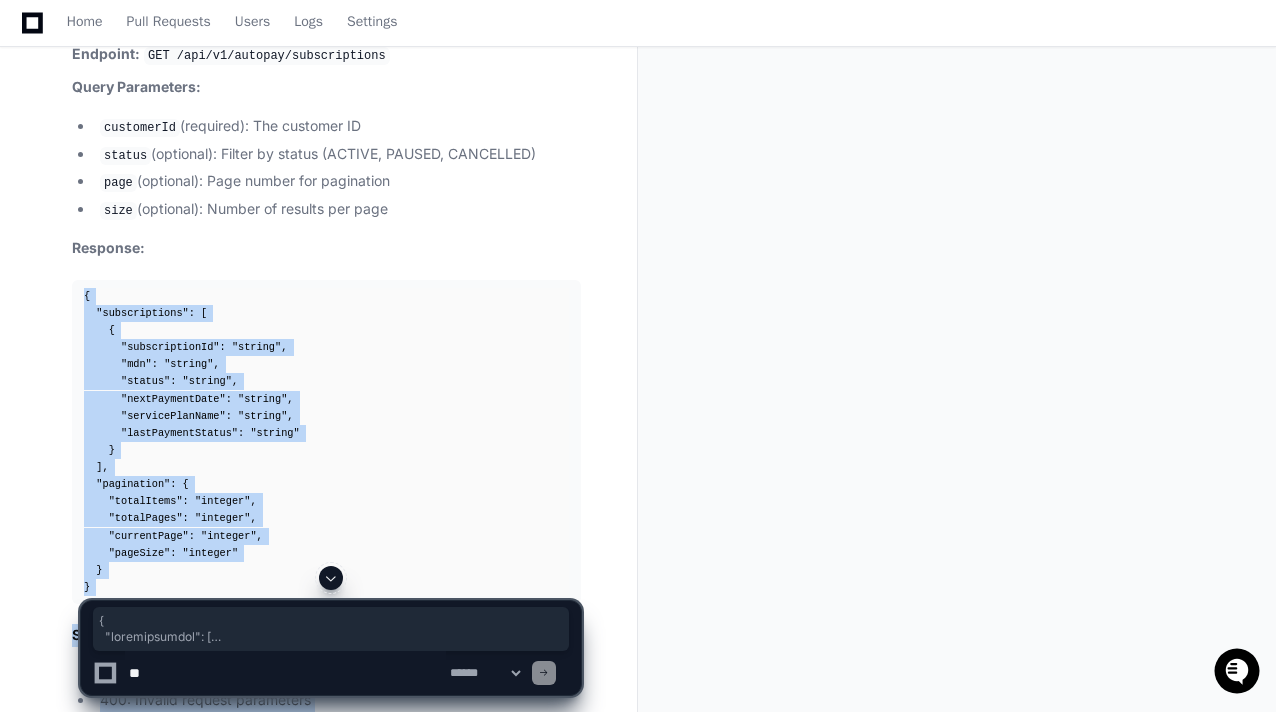 drag, startPoint x: 85, startPoint y: 282, endPoint x: 87, endPoint y: 587, distance: 305.00656 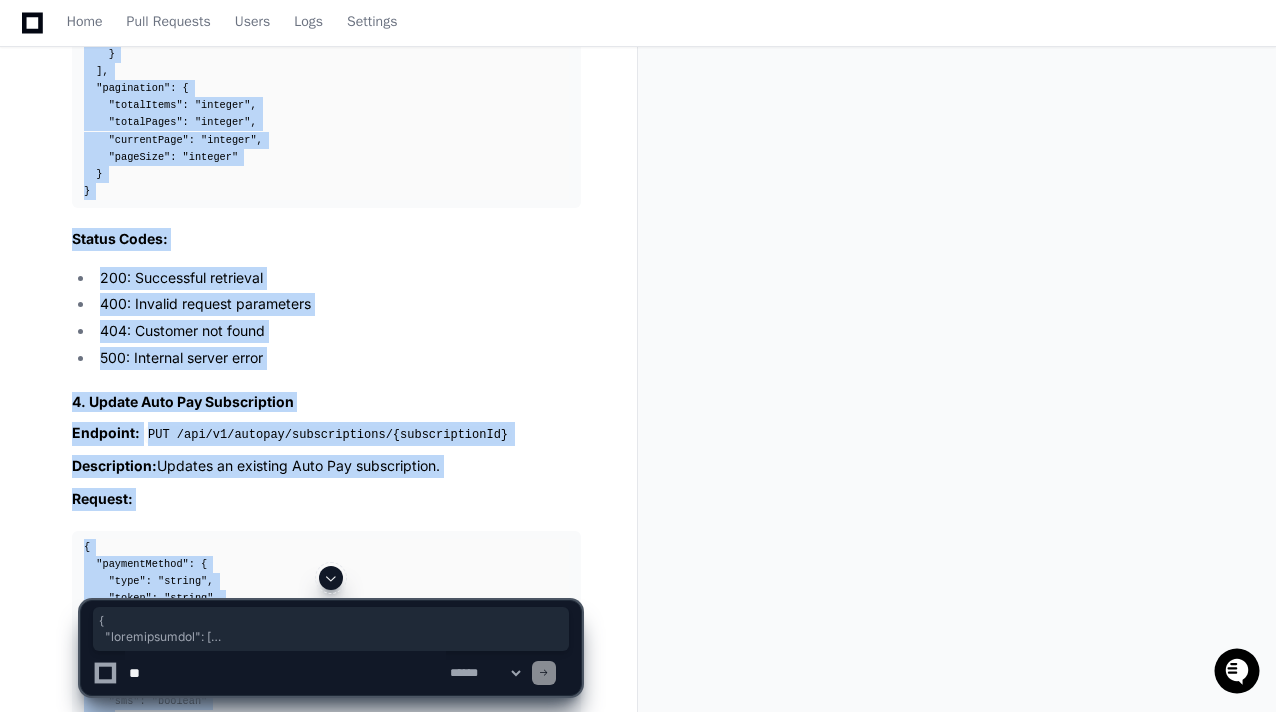 scroll, scrollTop: 5447, scrollLeft: 0, axis: vertical 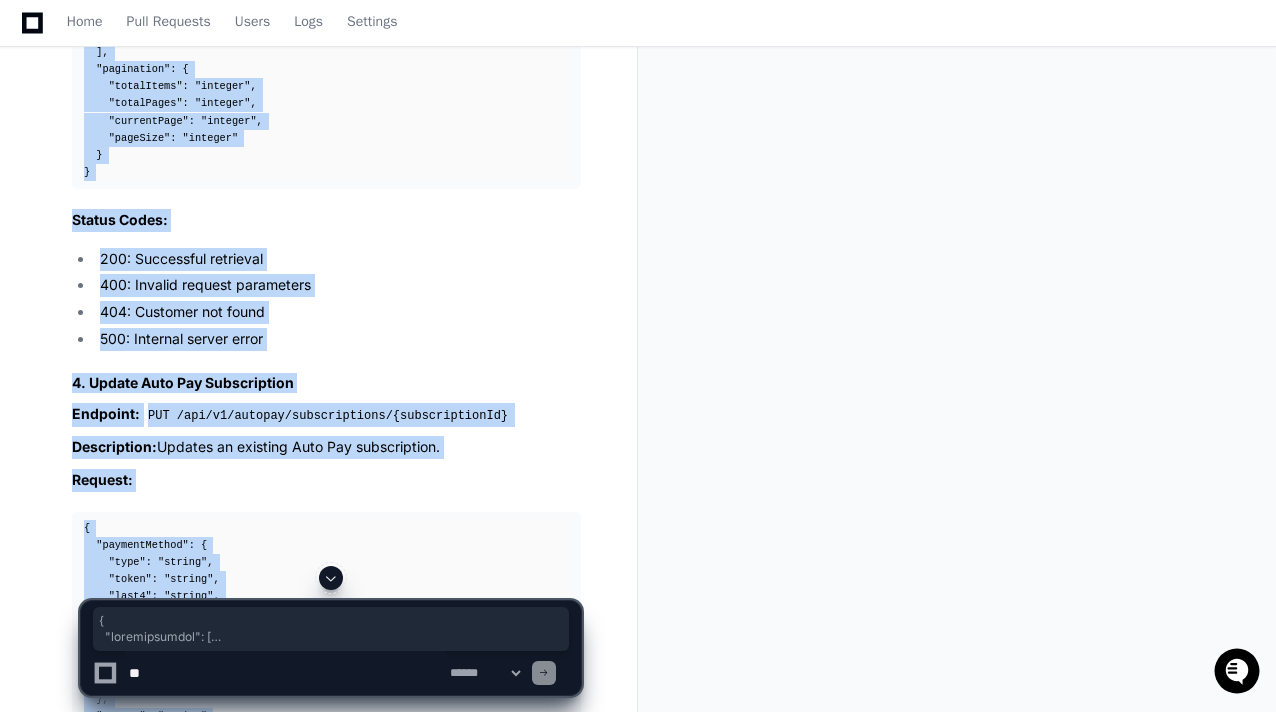 click on "404: Customer not found" 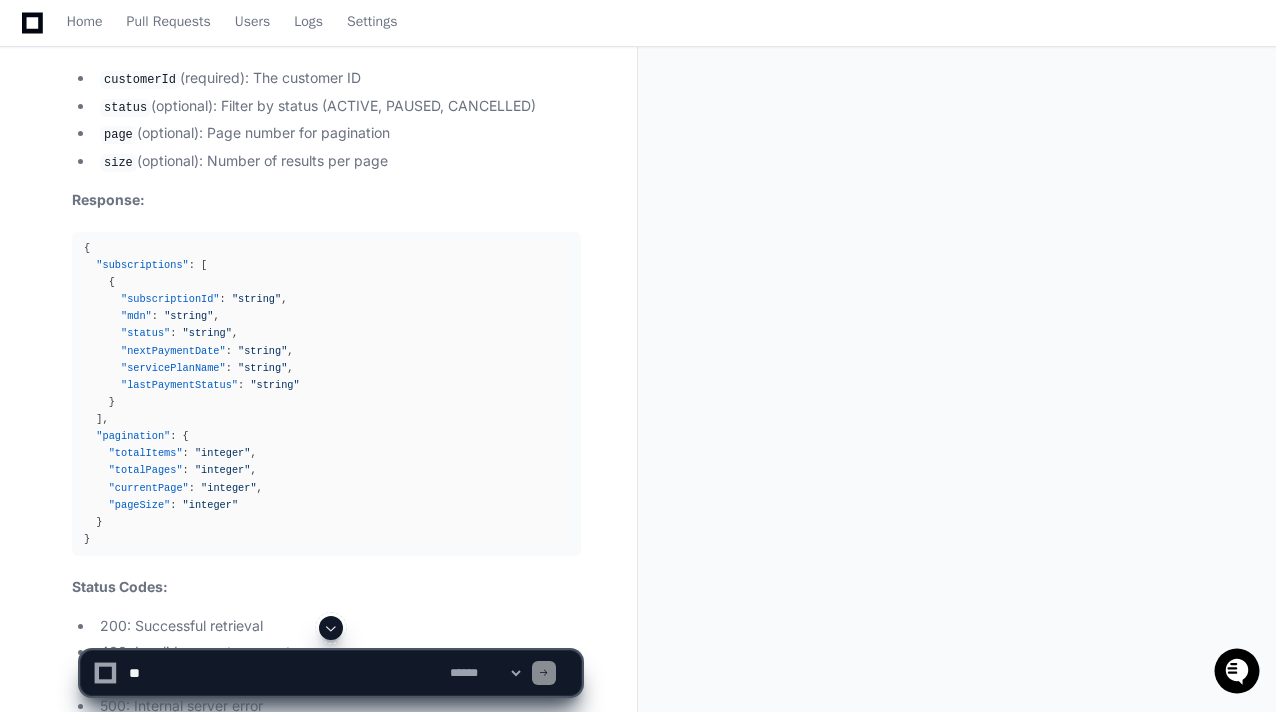 scroll, scrollTop: 5016, scrollLeft: 0, axis: vertical 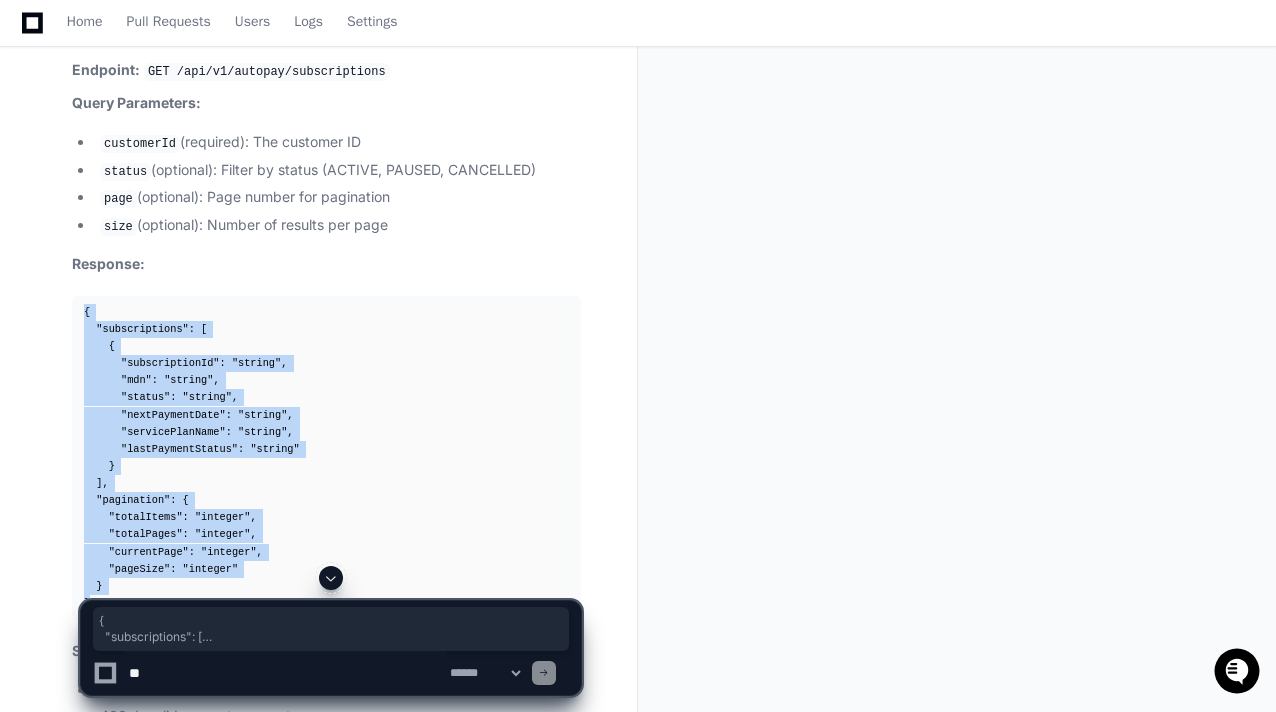 drag, startPoint x: 94, startPoint y: 600, endPoint x: 85, endPoint y: 313, distance: 287.14108 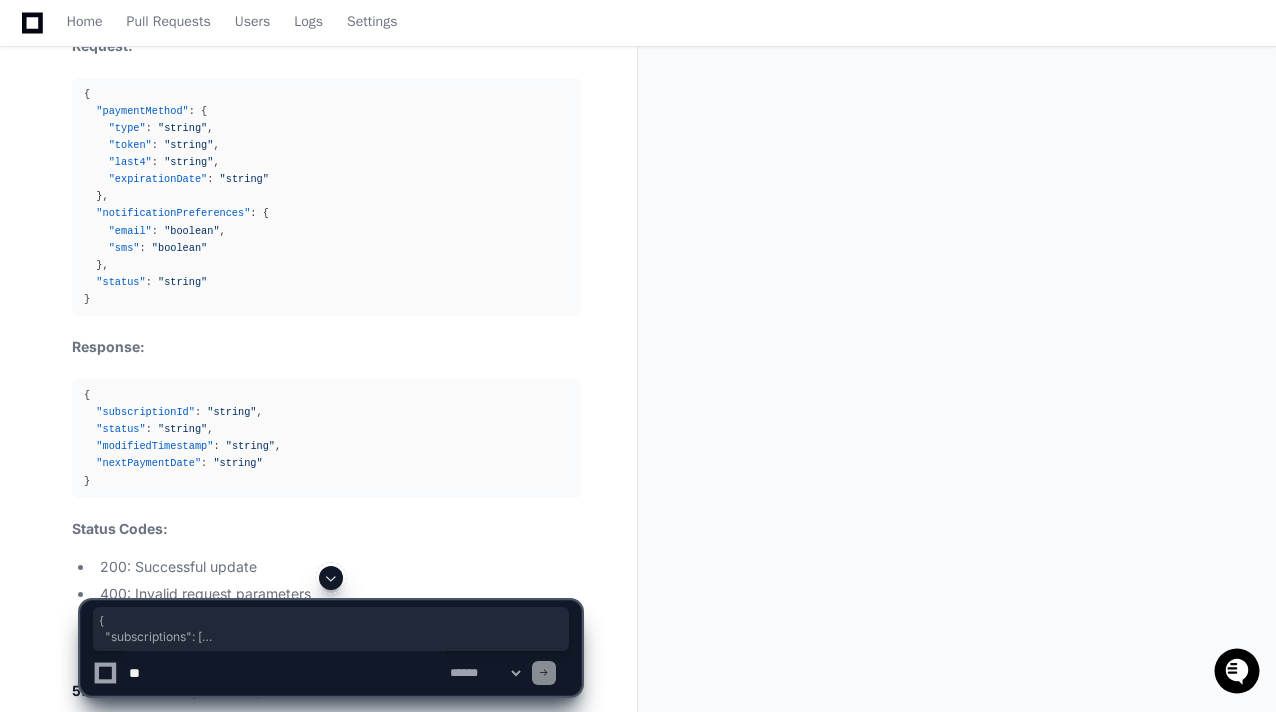 scroll, scrollTop: 5774, scrollLeft: 0, axis: vertical 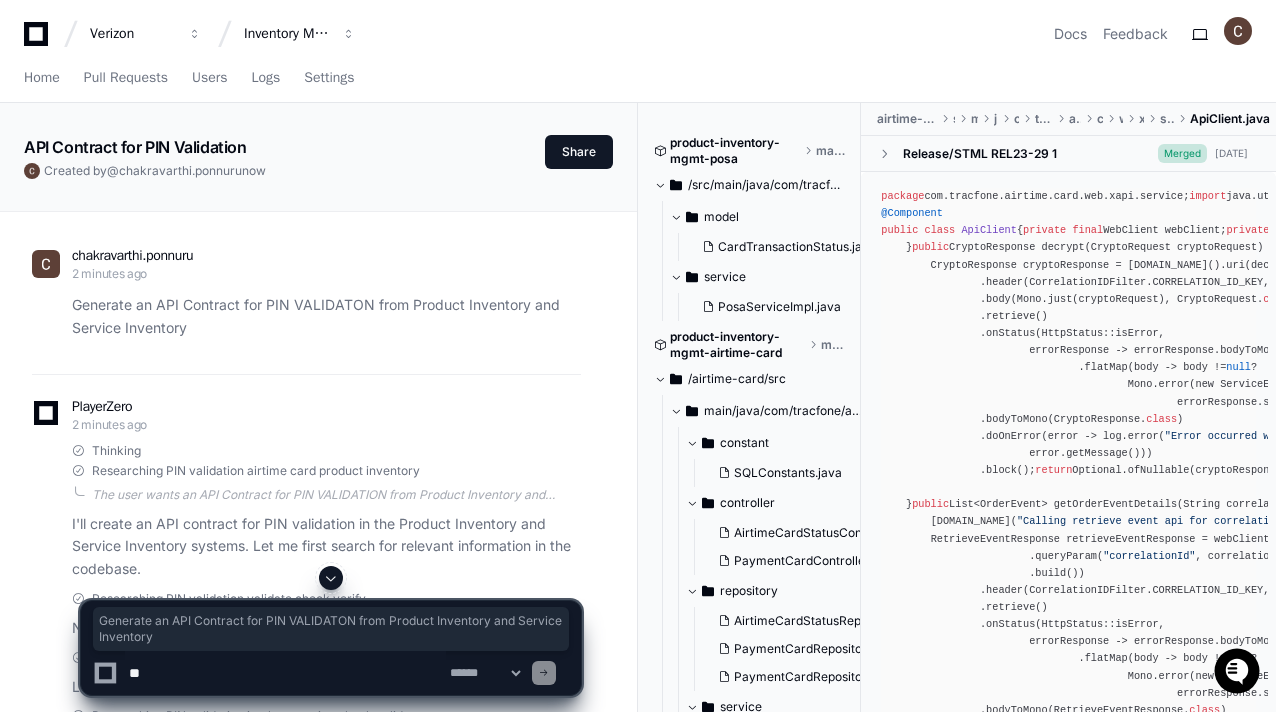 click 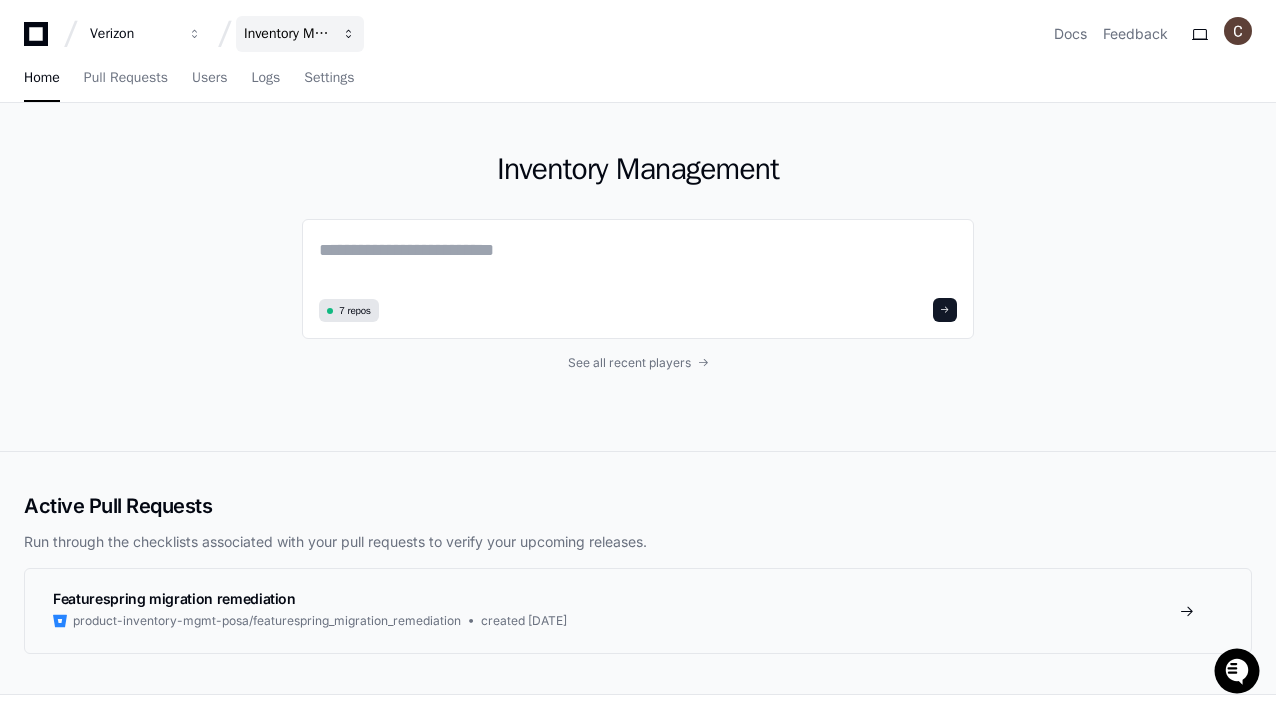 click at bounding box center (195, 34) 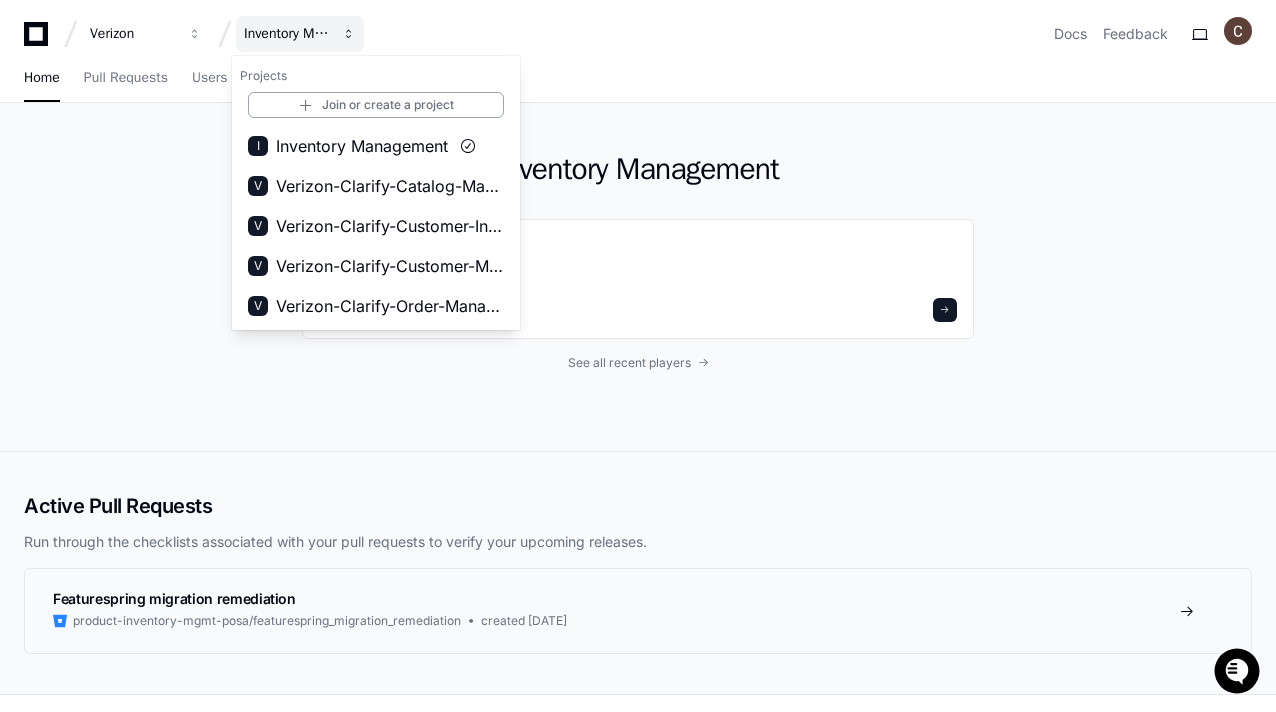 click on "Join or create a project" at bounding box center (376, 105) 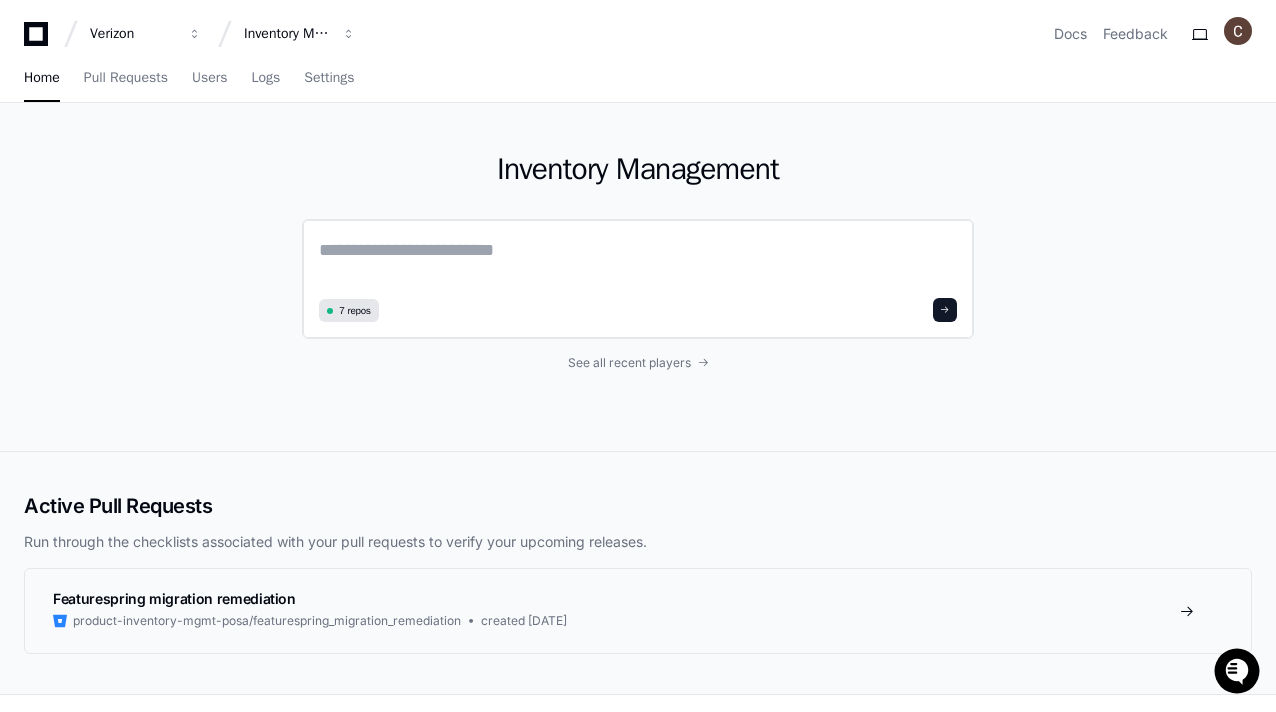 click on "7 repos" 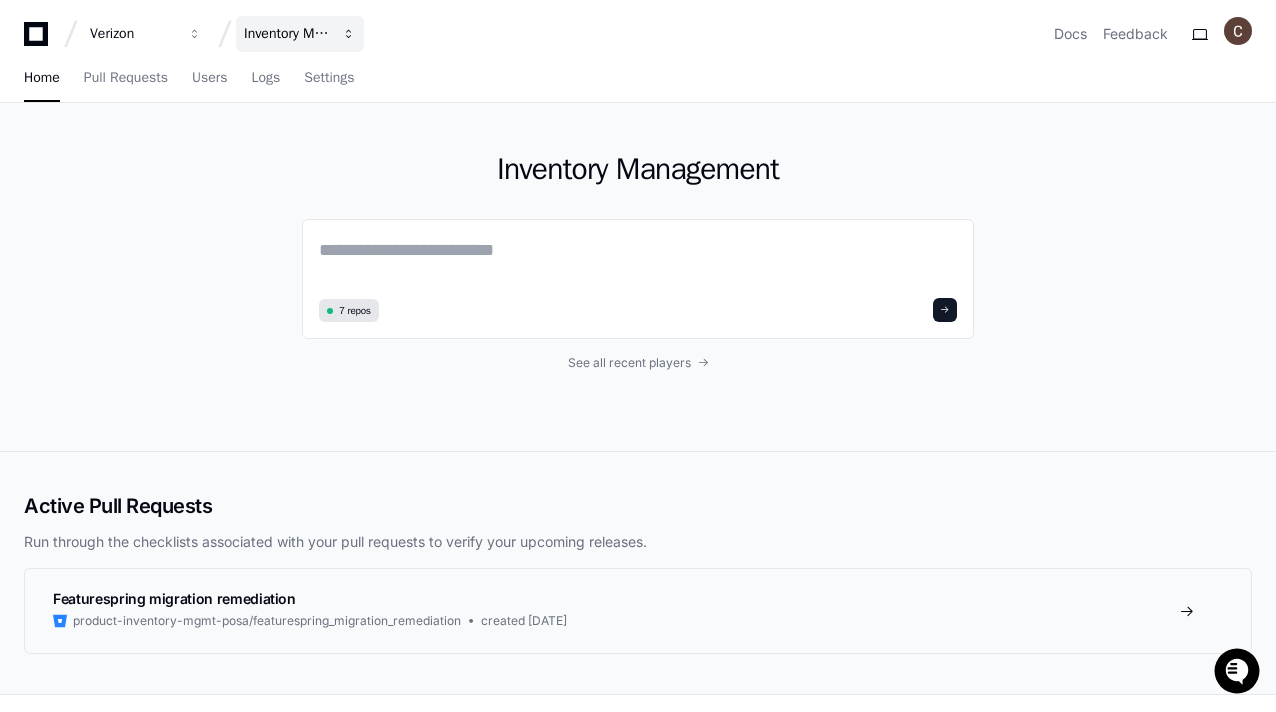 click at bounding box center (195, 34) 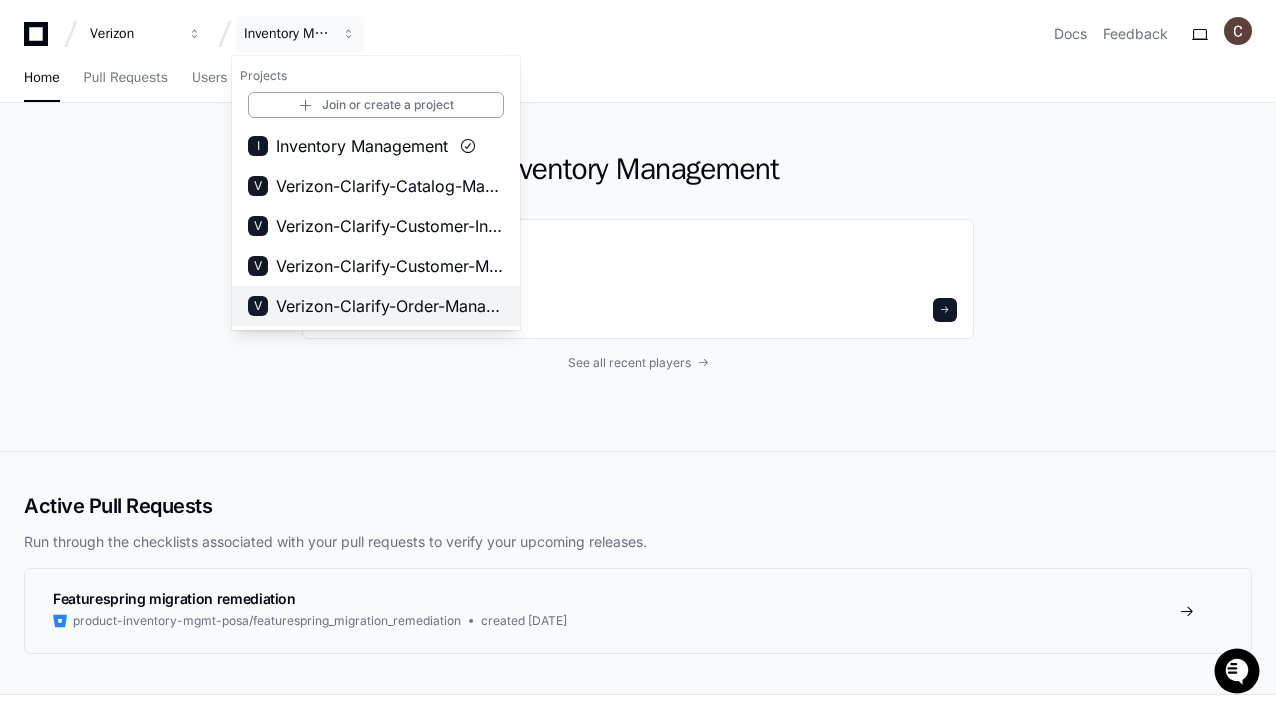 click on "Verizon-Clarify-Order-Management" at bounding box center [390, 306] 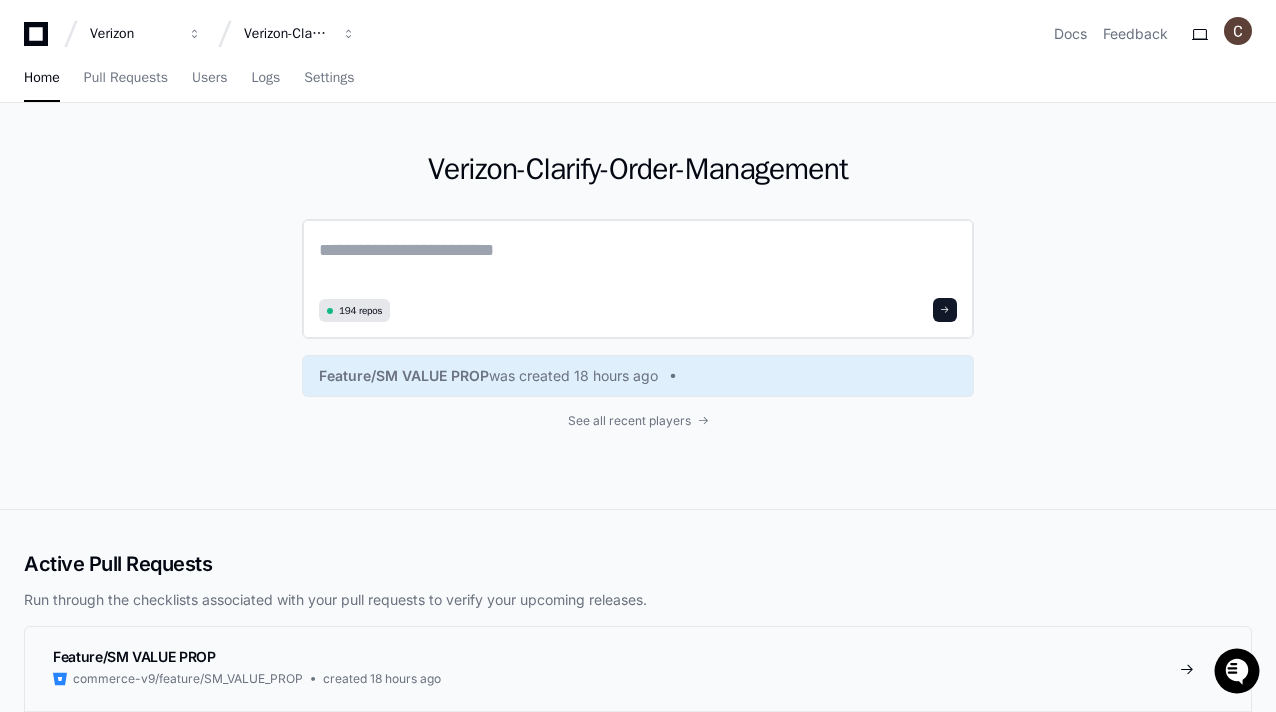click 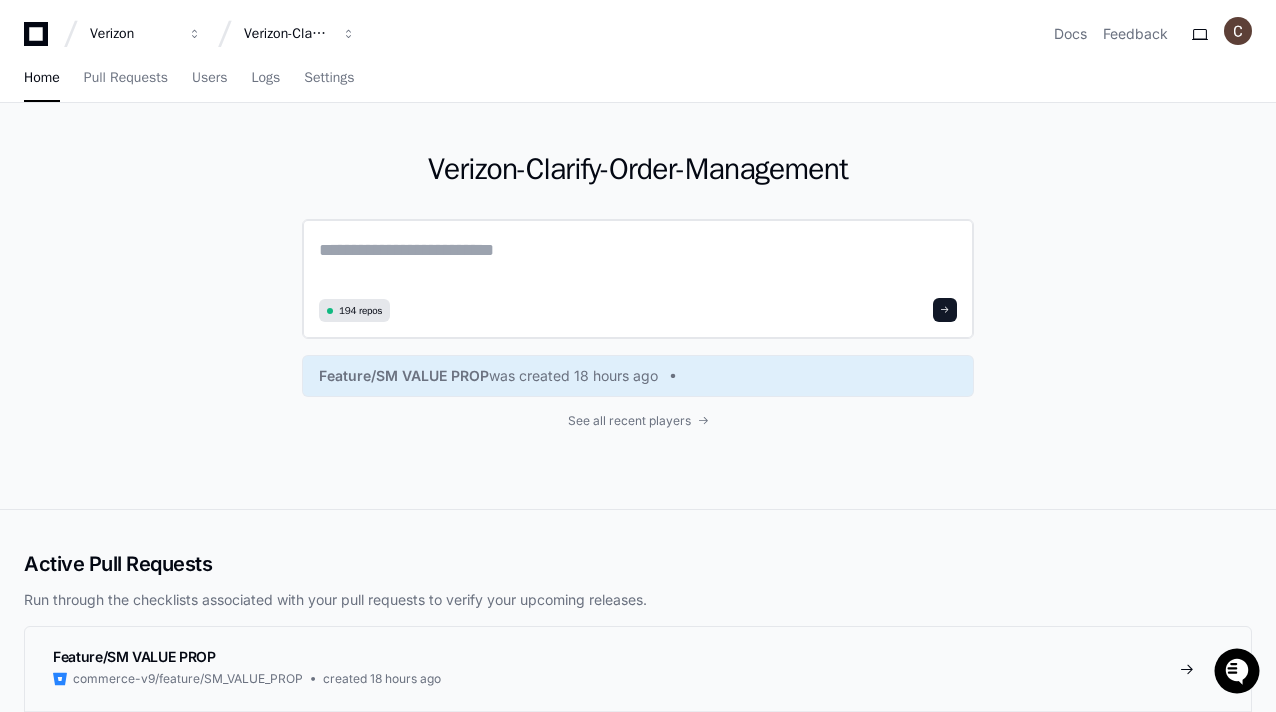 paste on "**********" 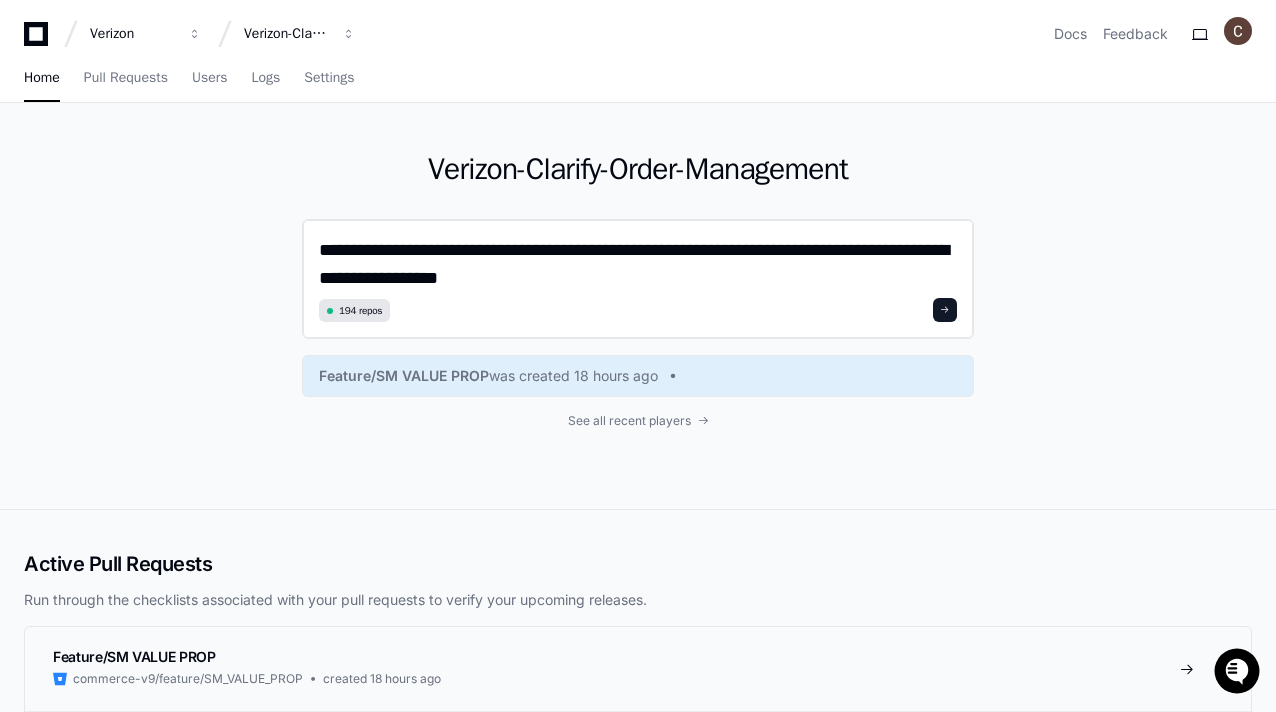 scroll, scrollTop: 0, scrollLeft: 0, axis: both 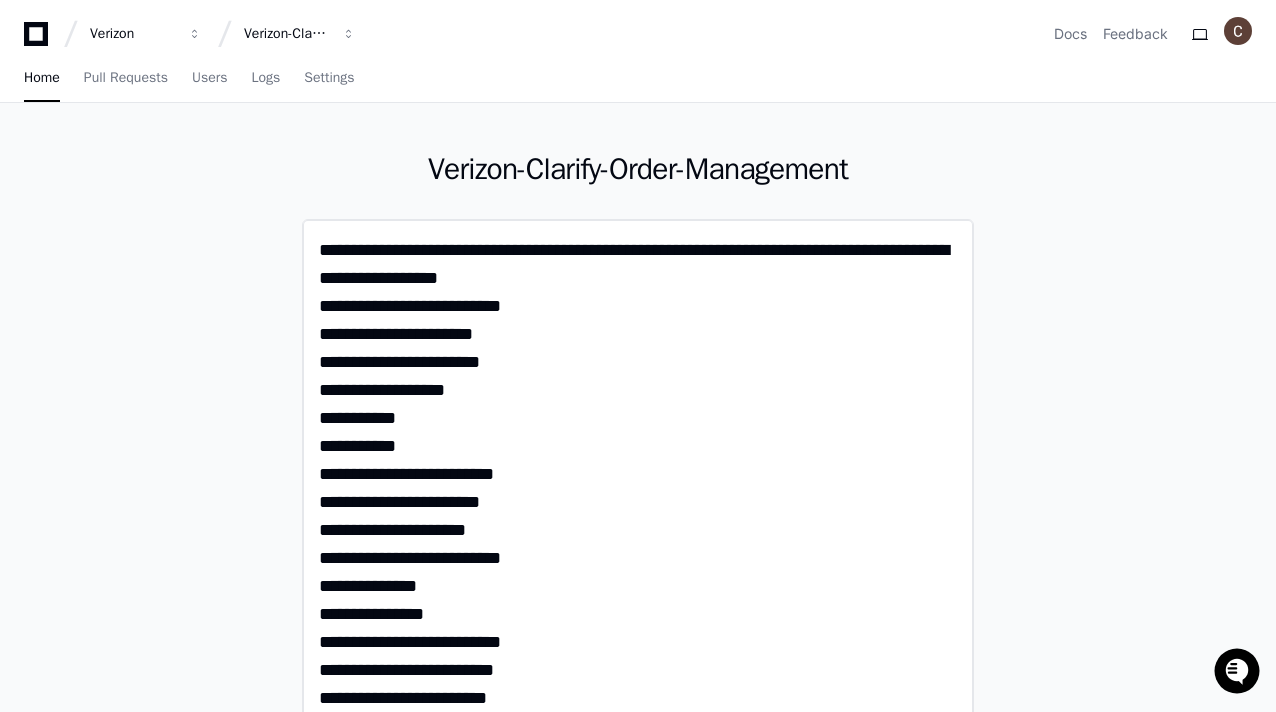 click 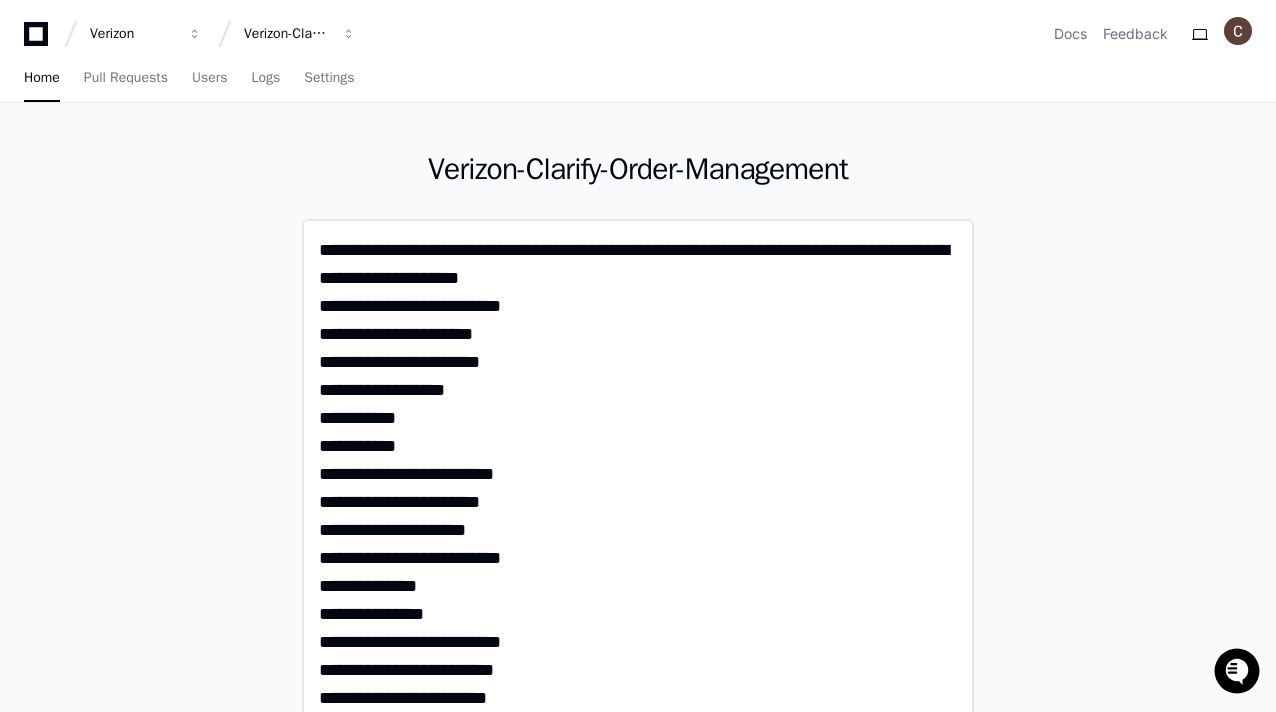 click 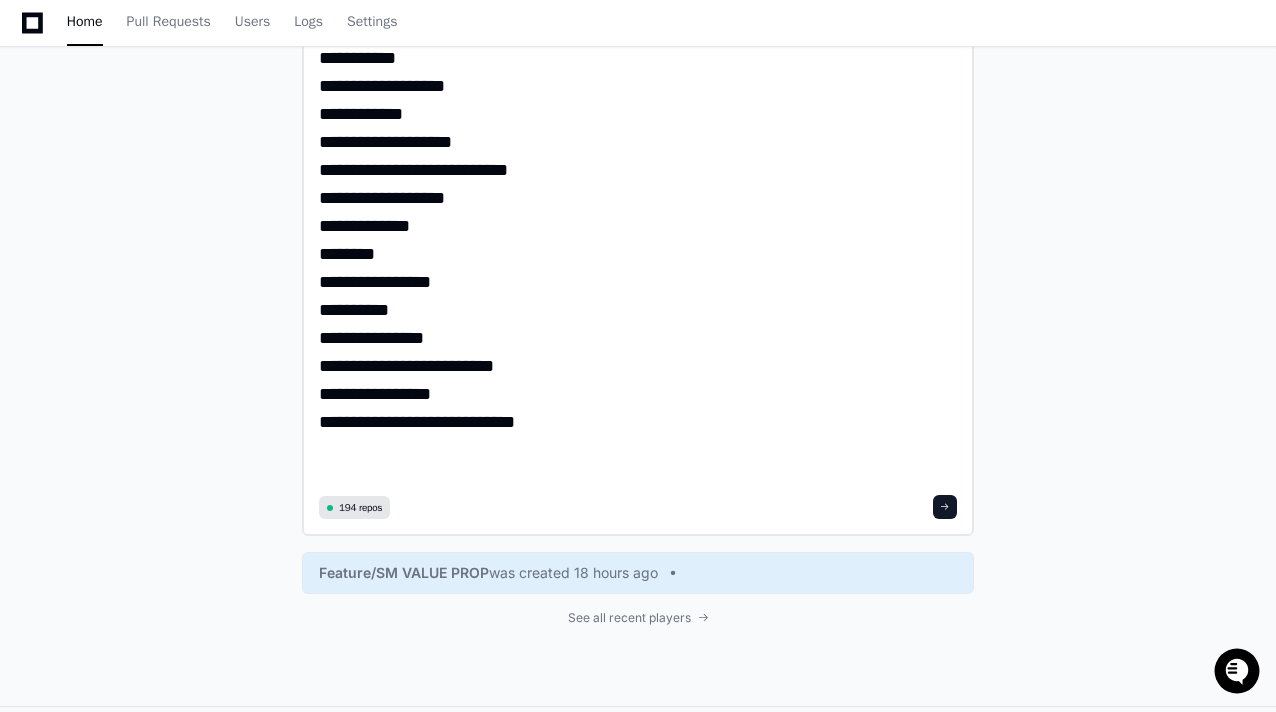 scroll, scrollTop: 2308, scrollLeft: 0, axis: vertical 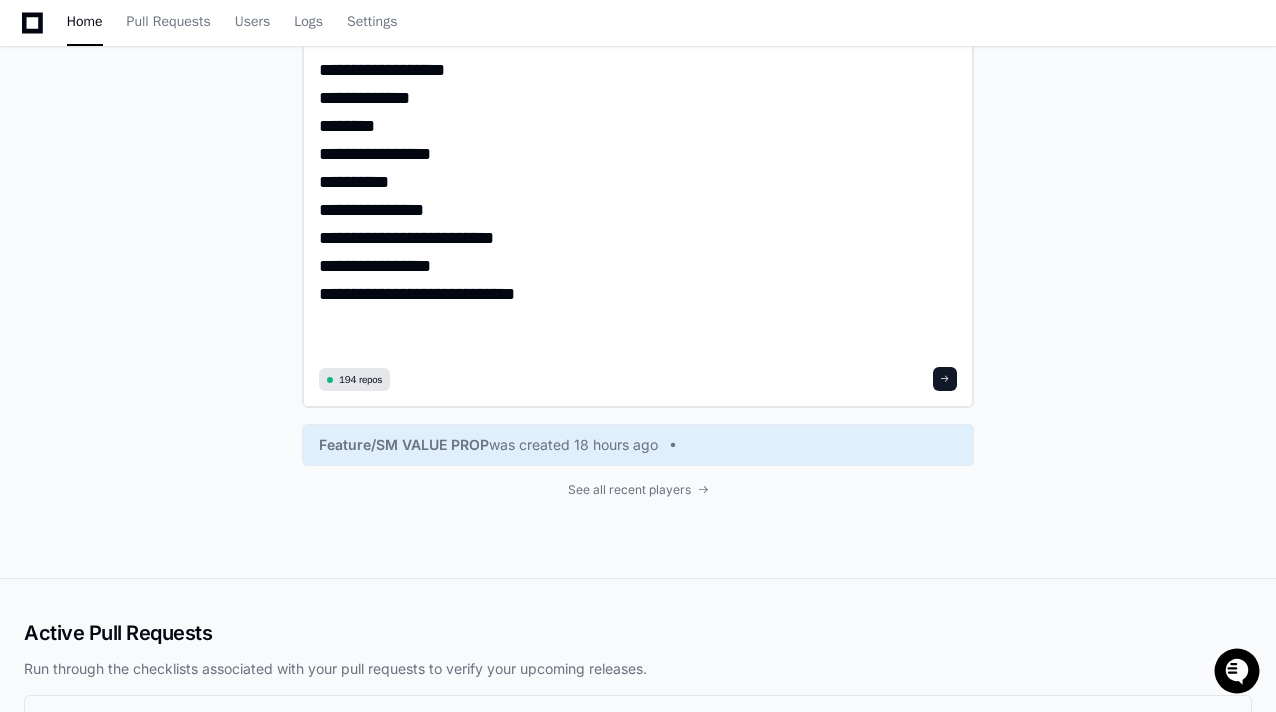 type on "**********" 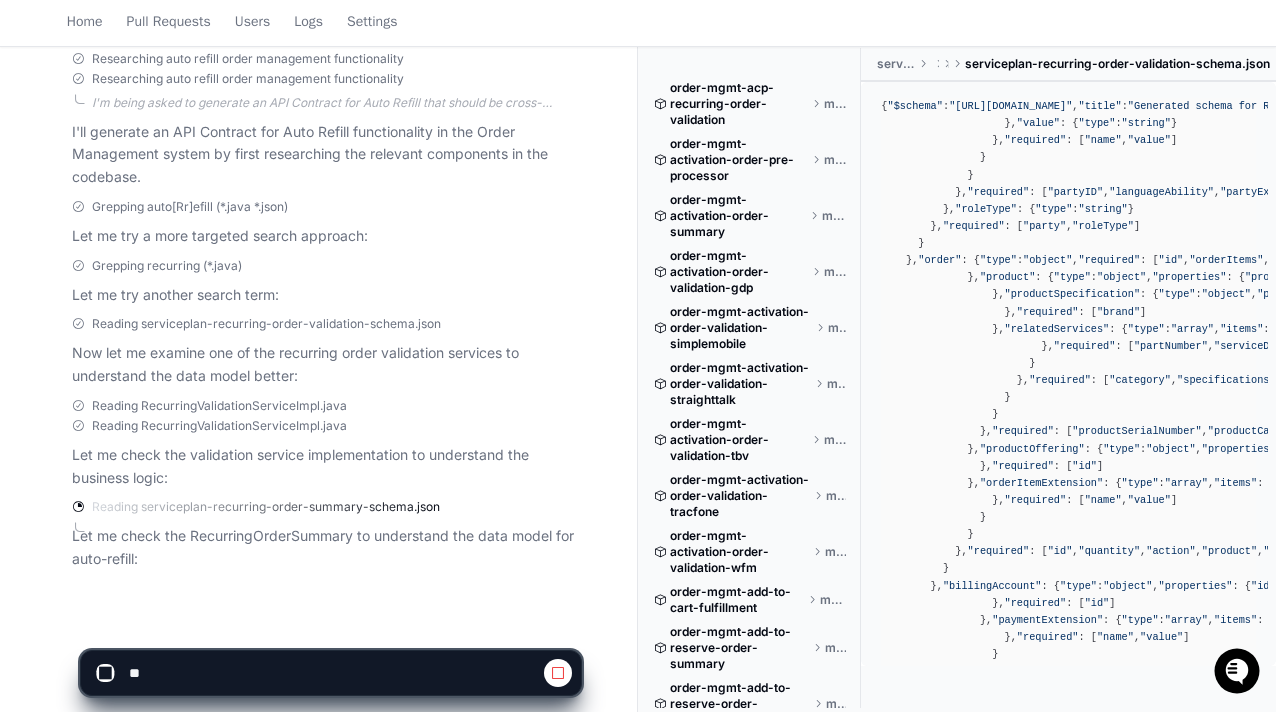 scroll, scrollTop: 2359, scrollLeft: 0, axis: vertical 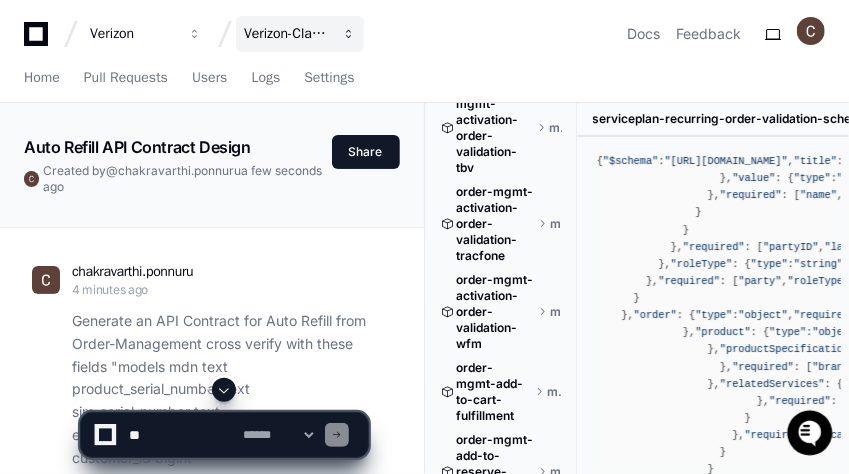 click at bounding box center [195, 34] 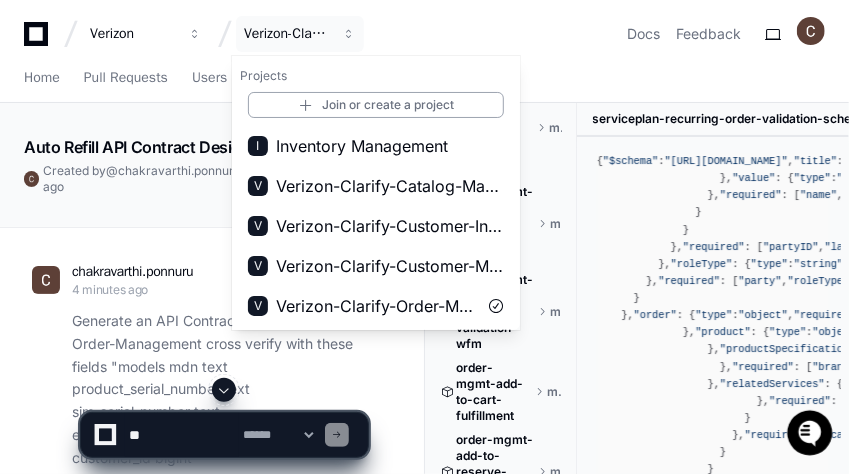 click on "Verizon Verizon-Clarify-Order-Management Projects  Join or create a project   I  Inventory Management  V  Verizon-Clarify-Catalog-Management  V  Verizon-Clarify-Customer-Integrations  V  Verizon-Clarify-Customer-Management  V  Verizon-Clarify-Order-Management  Docs  Feedback" at bounding box center (424, 34) 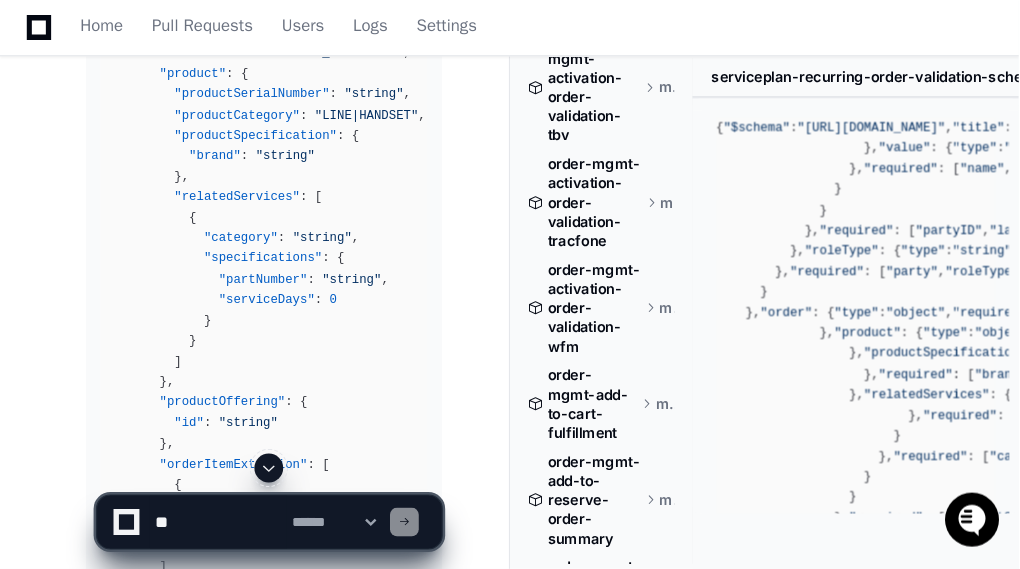 scroll, scrollTop: 4481, scrollLeft: 0, axis: vertical 